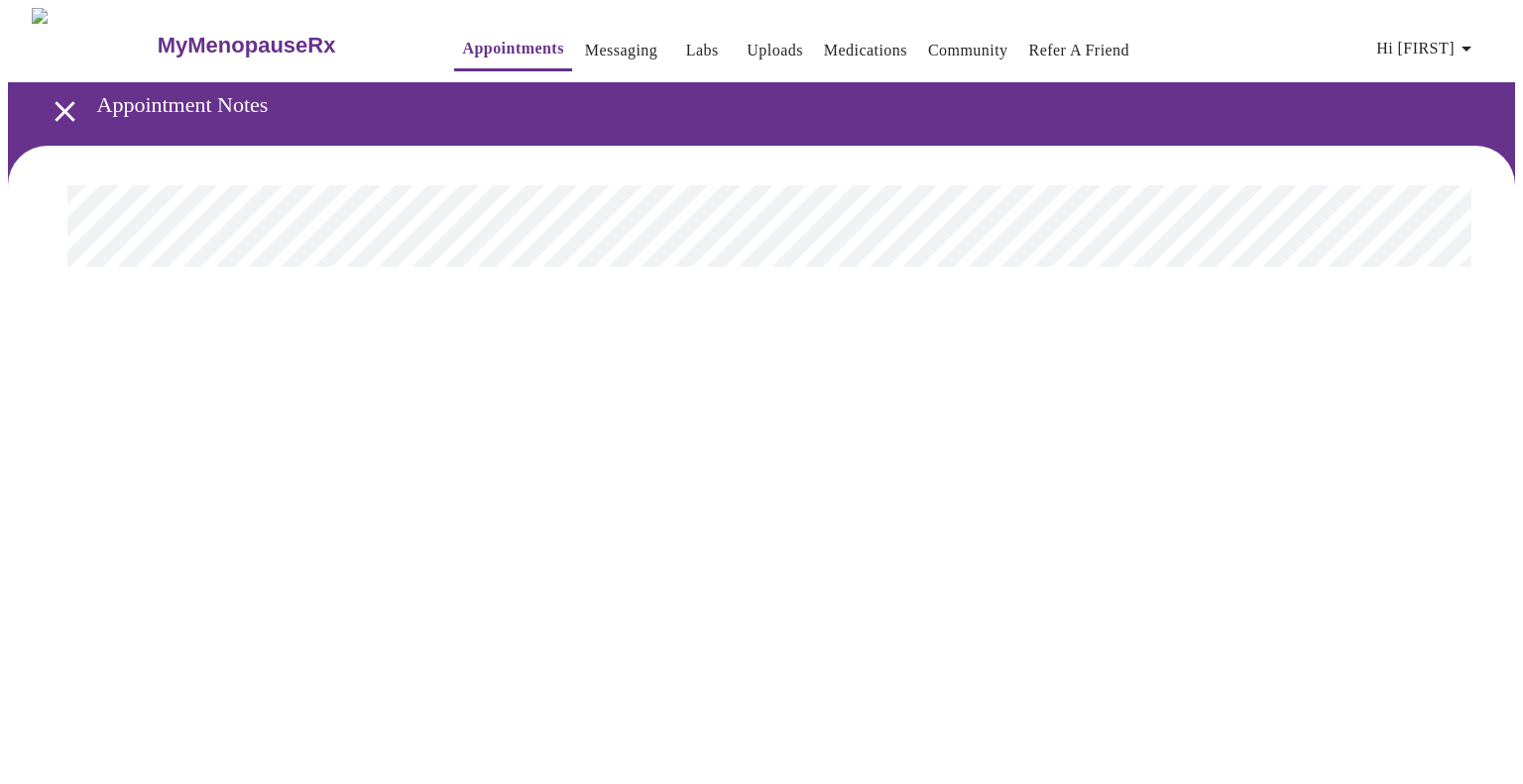scroll, scrollTop: 0, scrollLeft: 0, axis: both 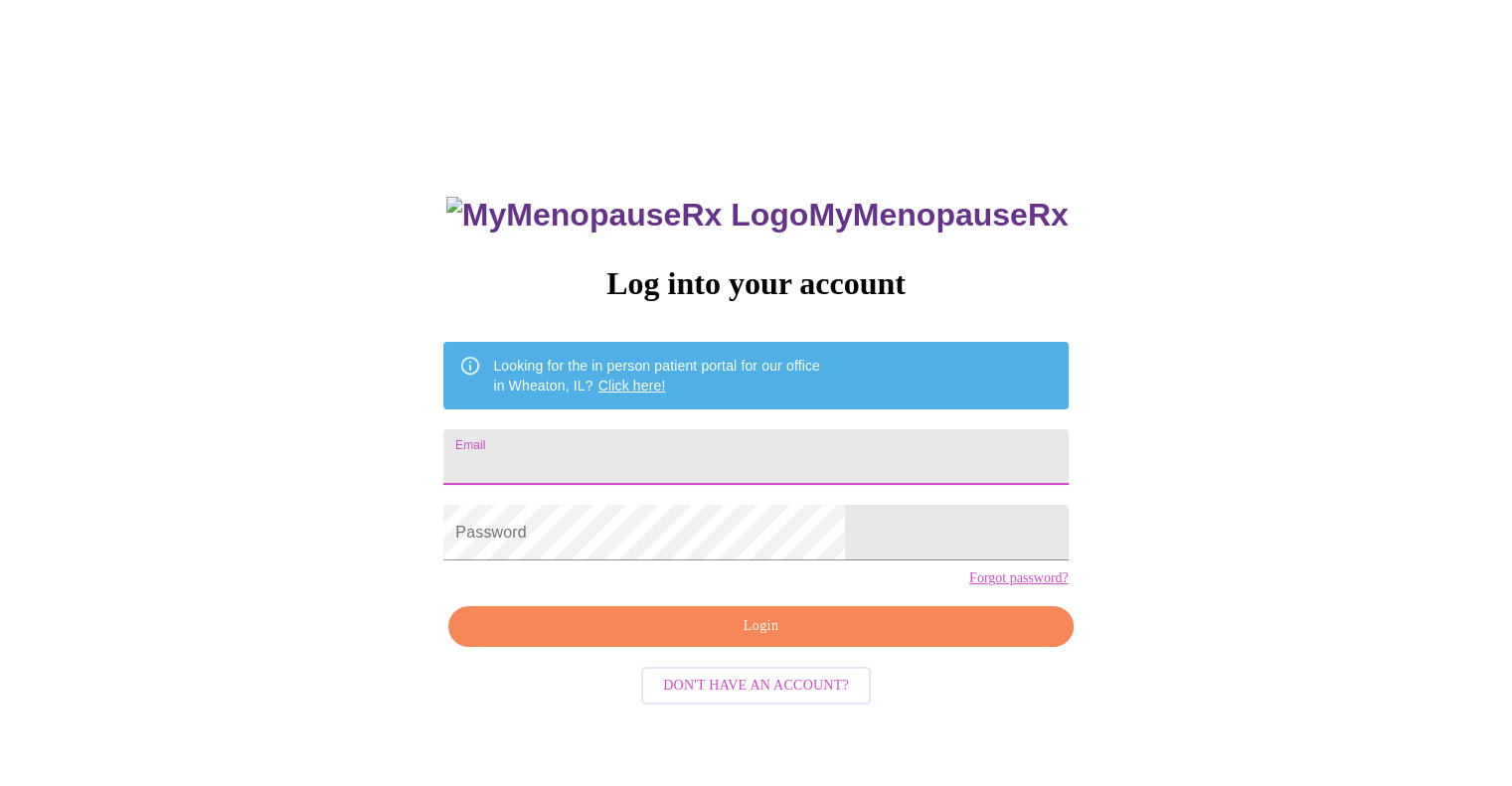 click on "Email" at bounding box center [756, 457] 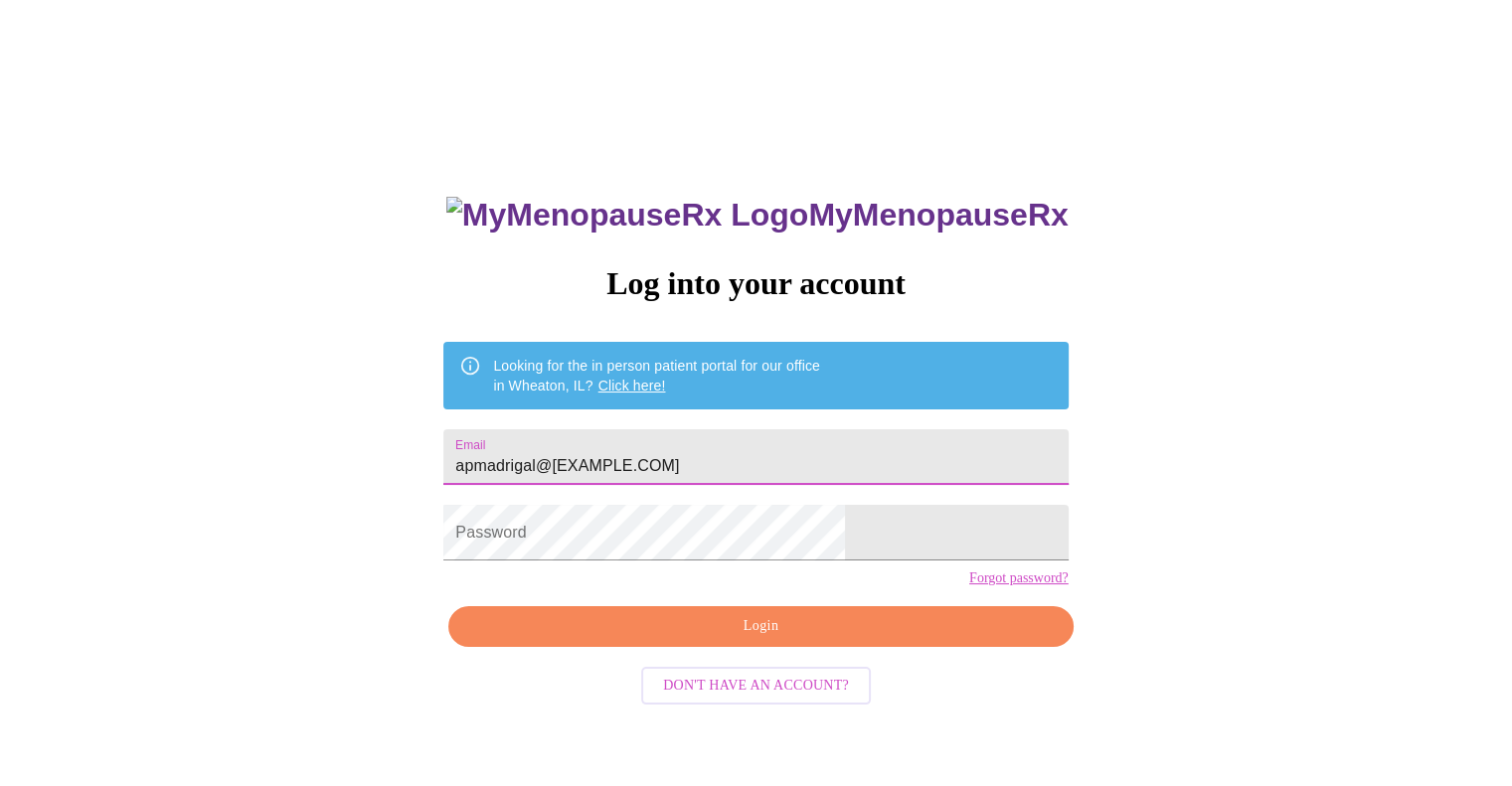 type on "apmadrigal@[EXAMPLE.COM]" 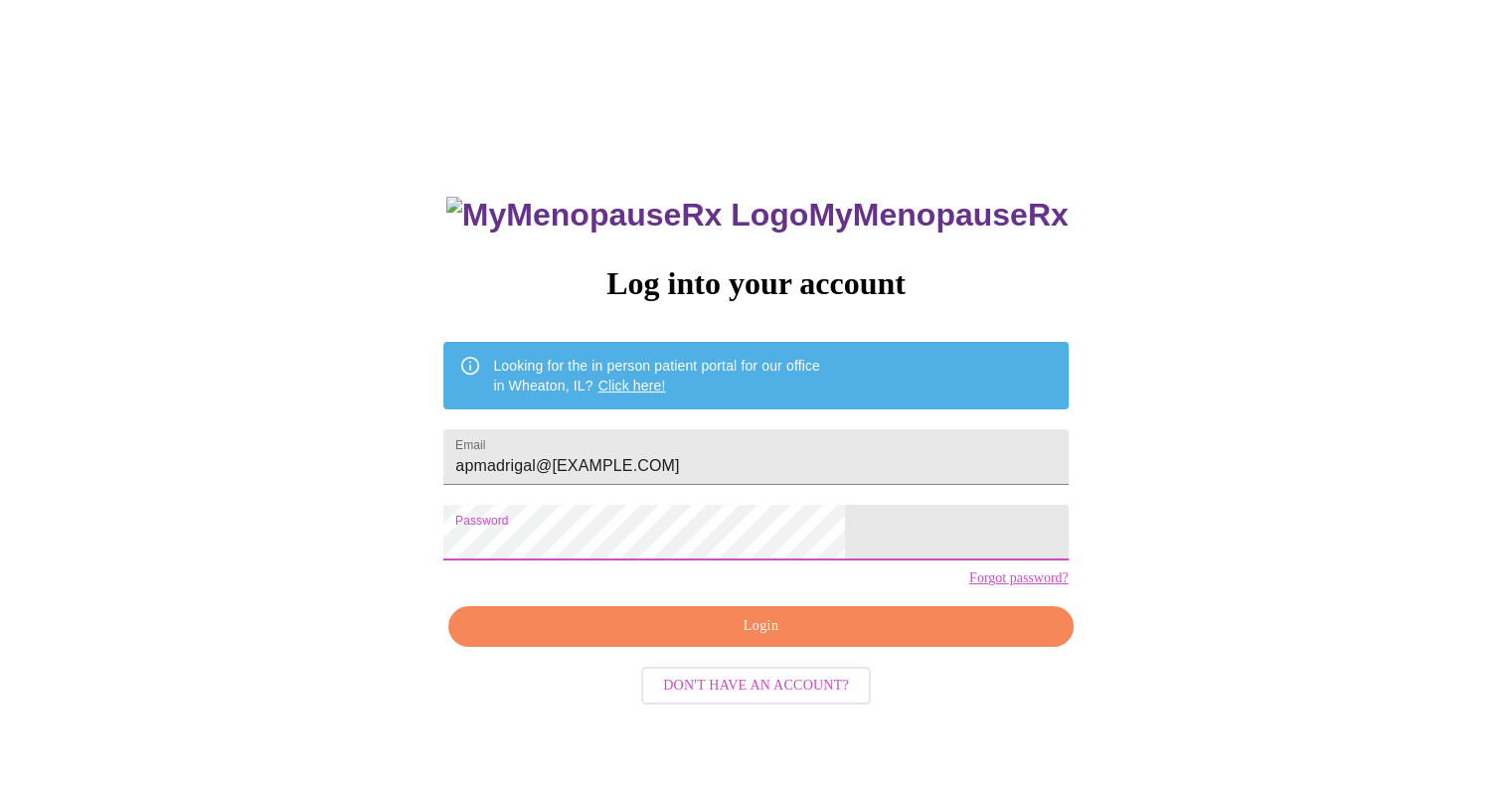 click on "Login" at bounding box center (760, 626) 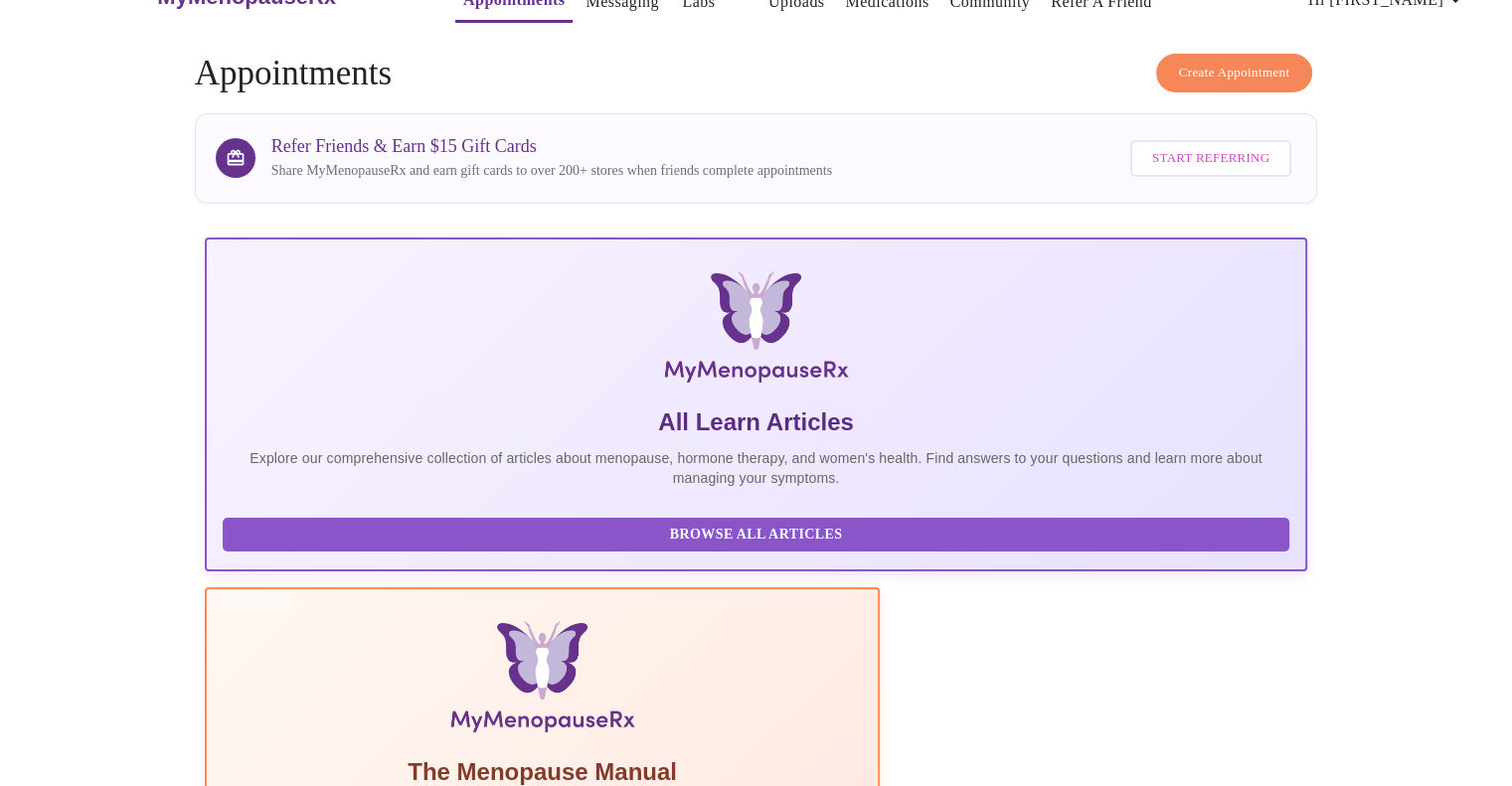 scroll, scrollTop: 0, scrollLeft: 0, axis: both 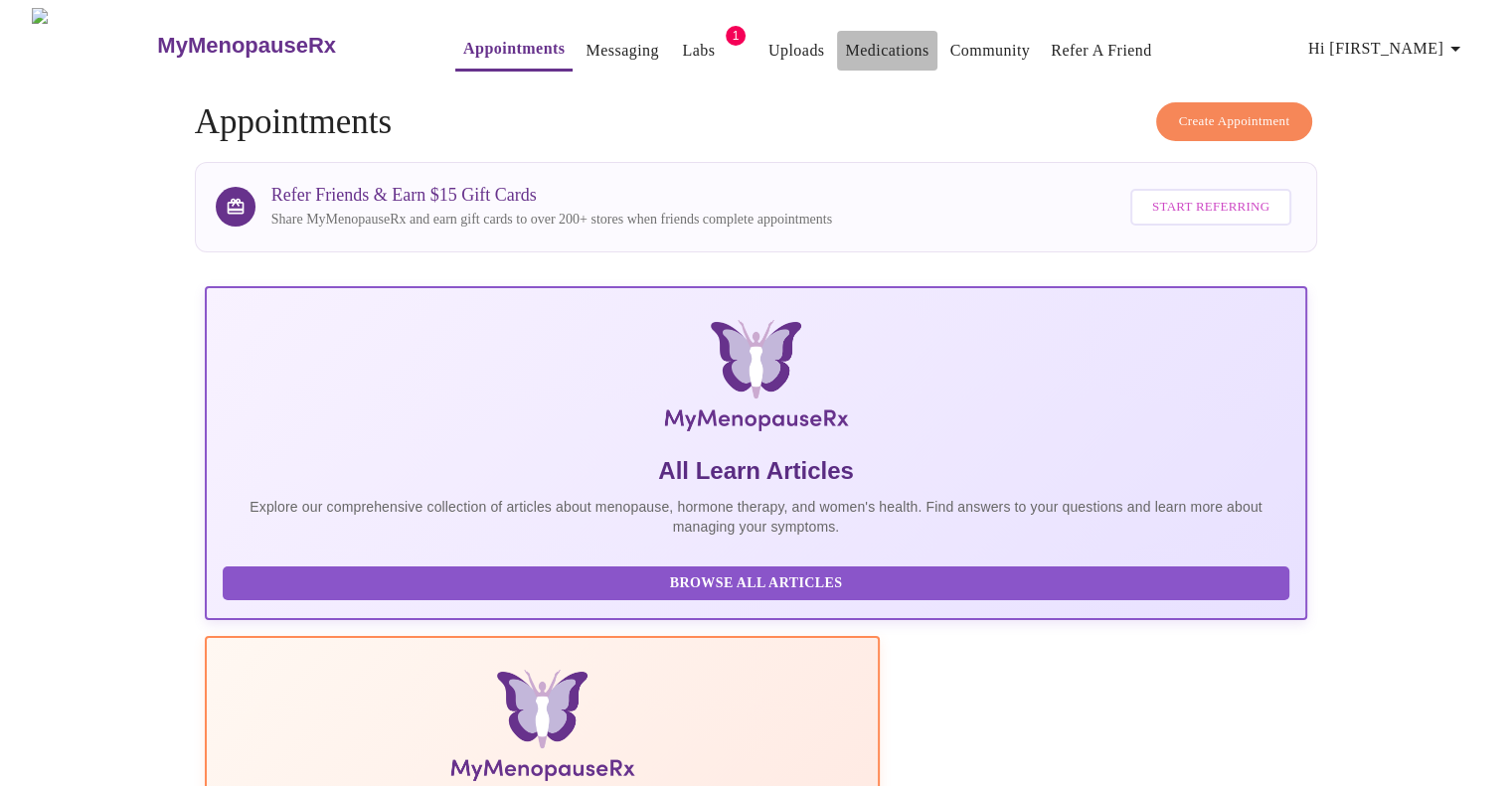 click on "Medications" at bounding box center [887, 51] 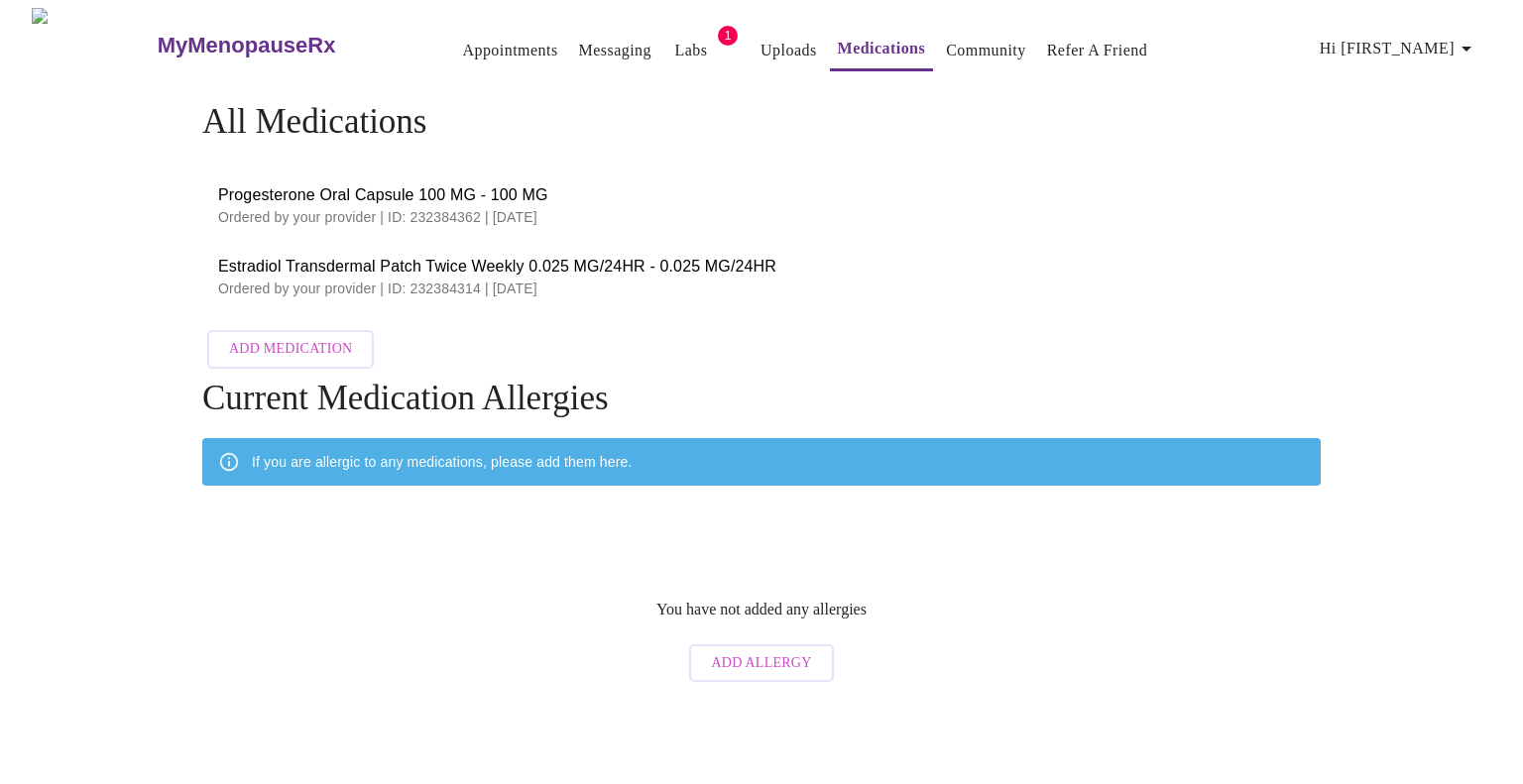 click on "Hi [FIRST_NAME]" at bounding box center (1399, 49) 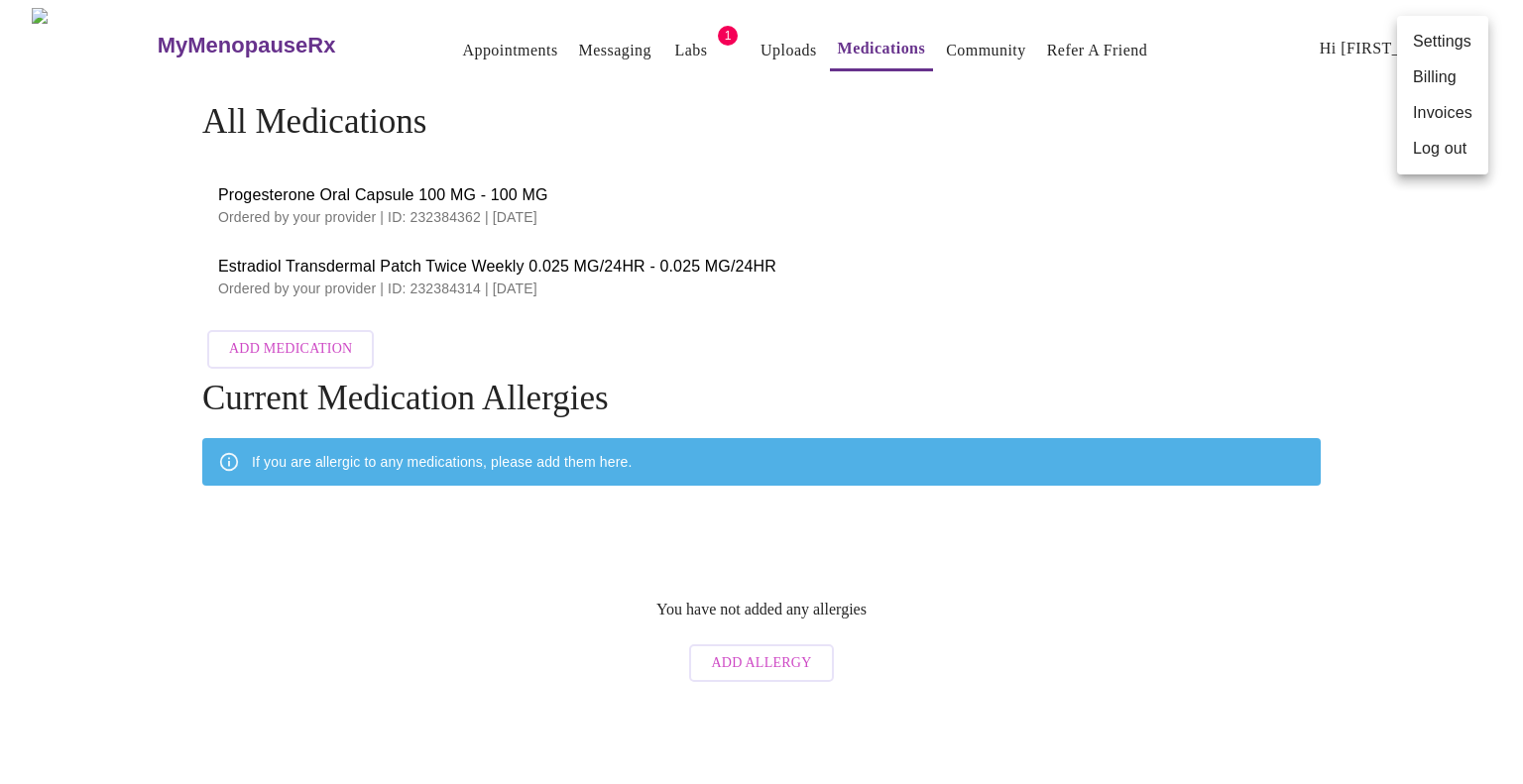 drag, startPoint x: 1038, startPoint y: 145, endPoint x: 1001, endPoint y: 121, distance: 44.102154 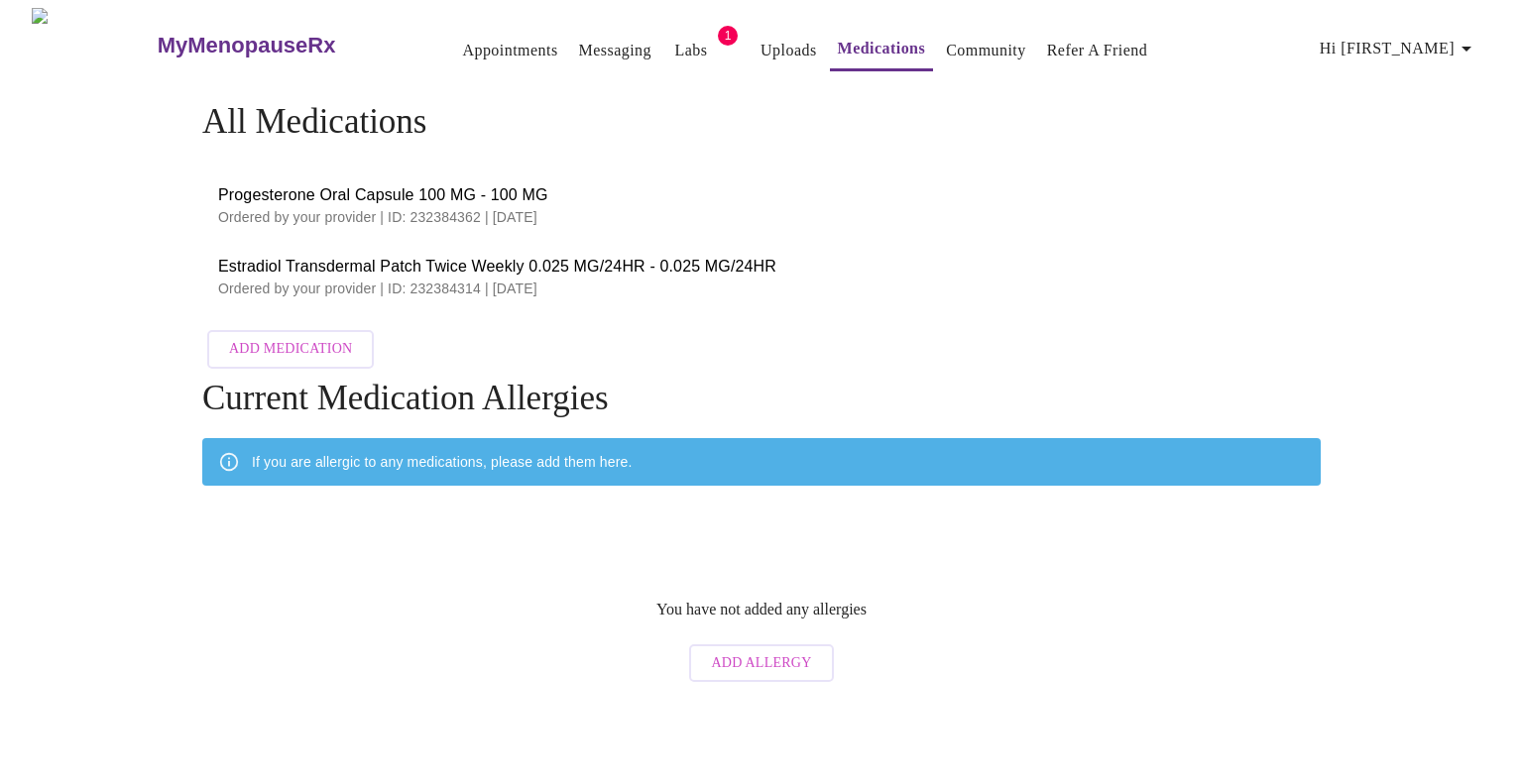 click on "MyMenopauseRx" at bounding box center [247, 46] 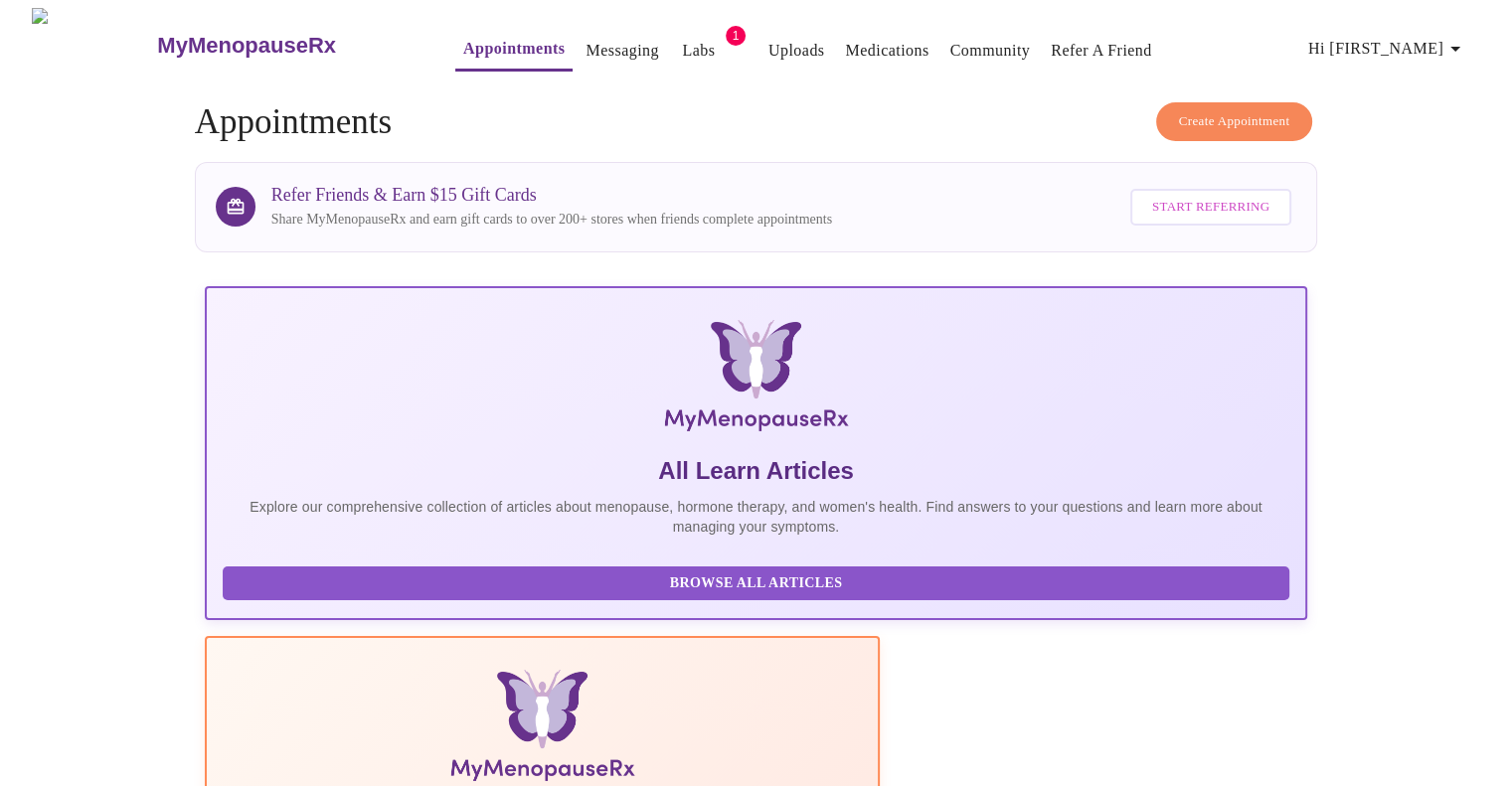 click on "Messaging" at bounding box center [621, 51] 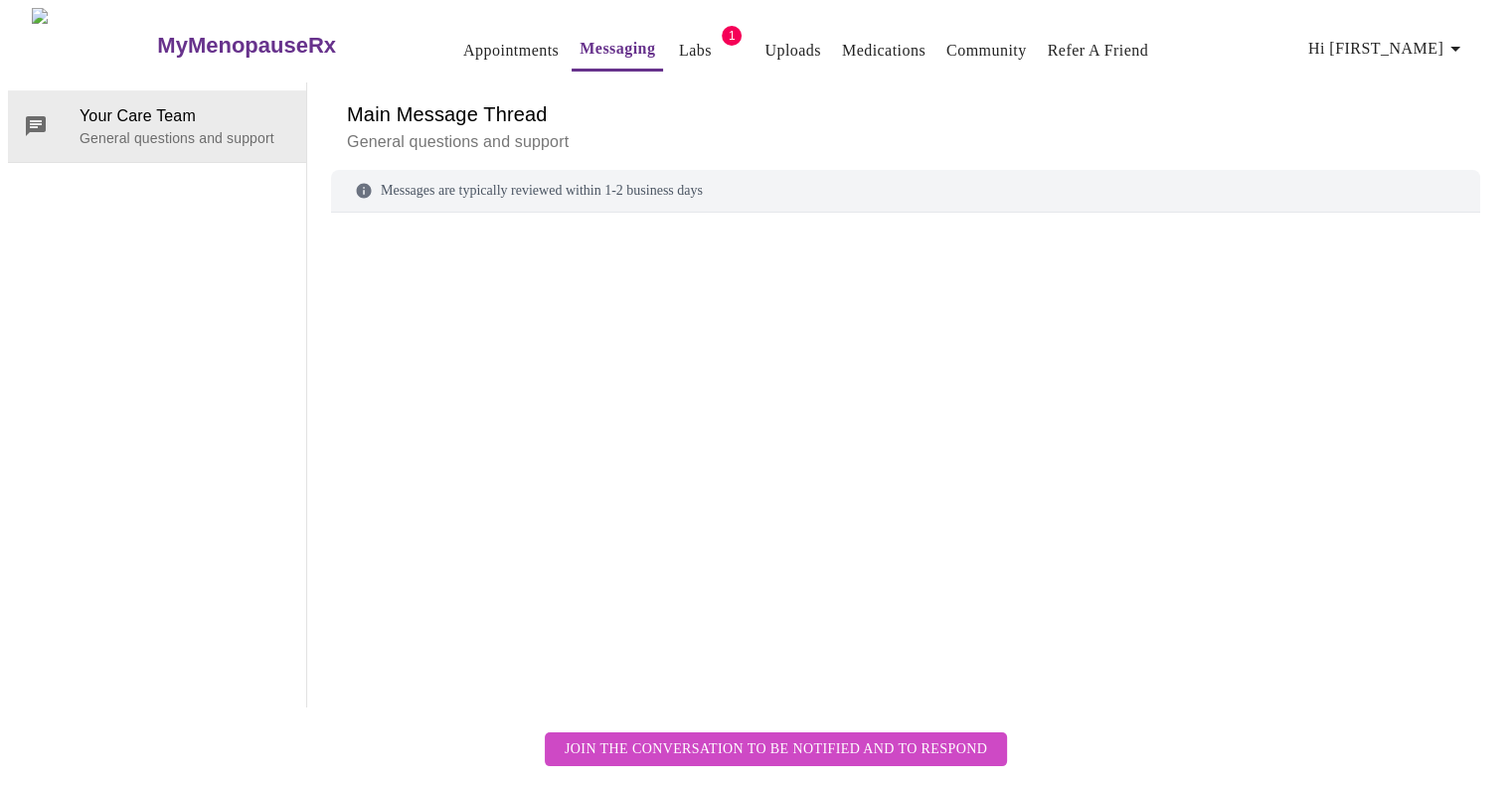 scroll, scrollTop: 75, scrollLeft: 0, axis: vertical 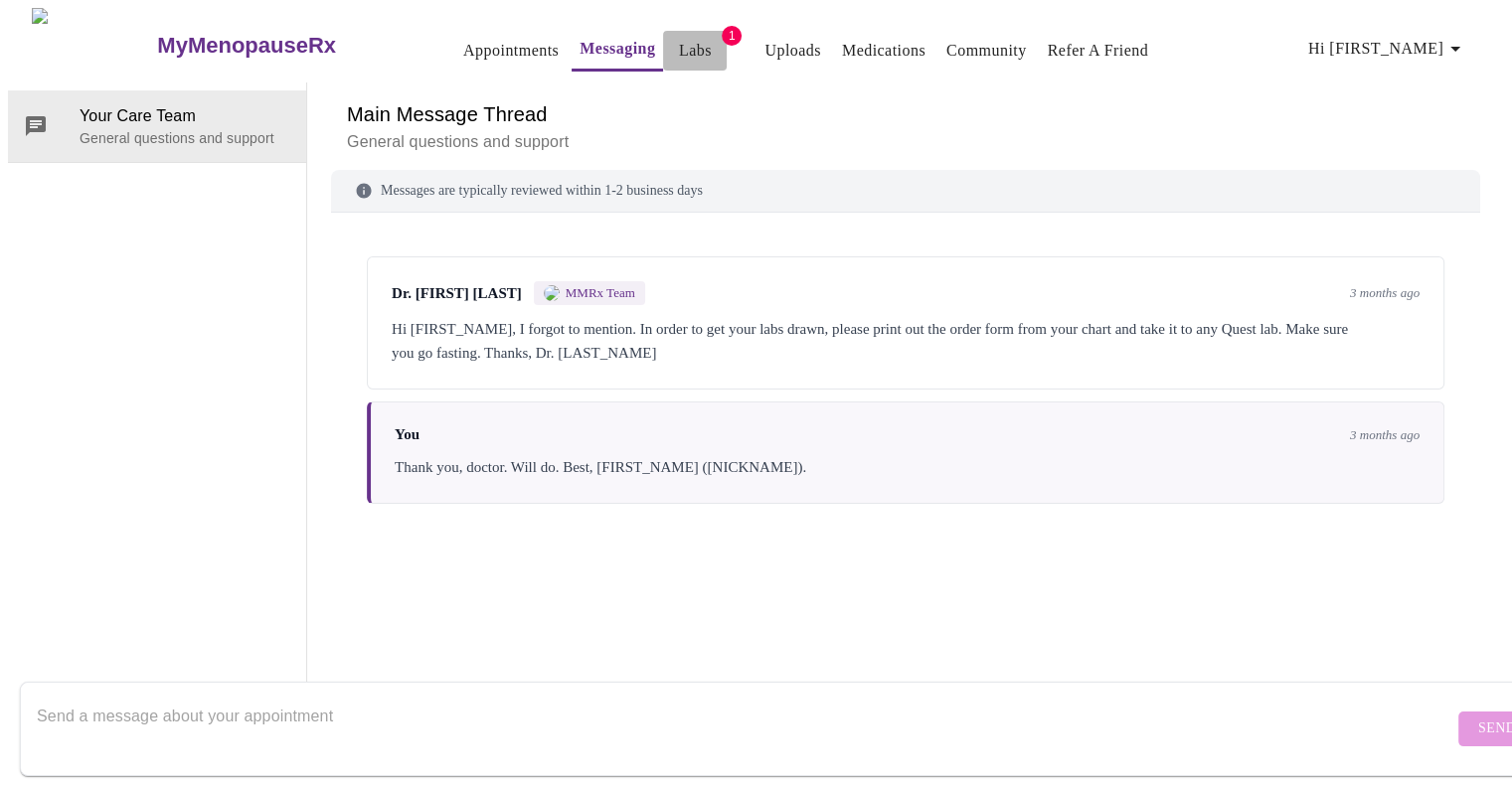 click on "Labs" at bounding box center (695, 51) 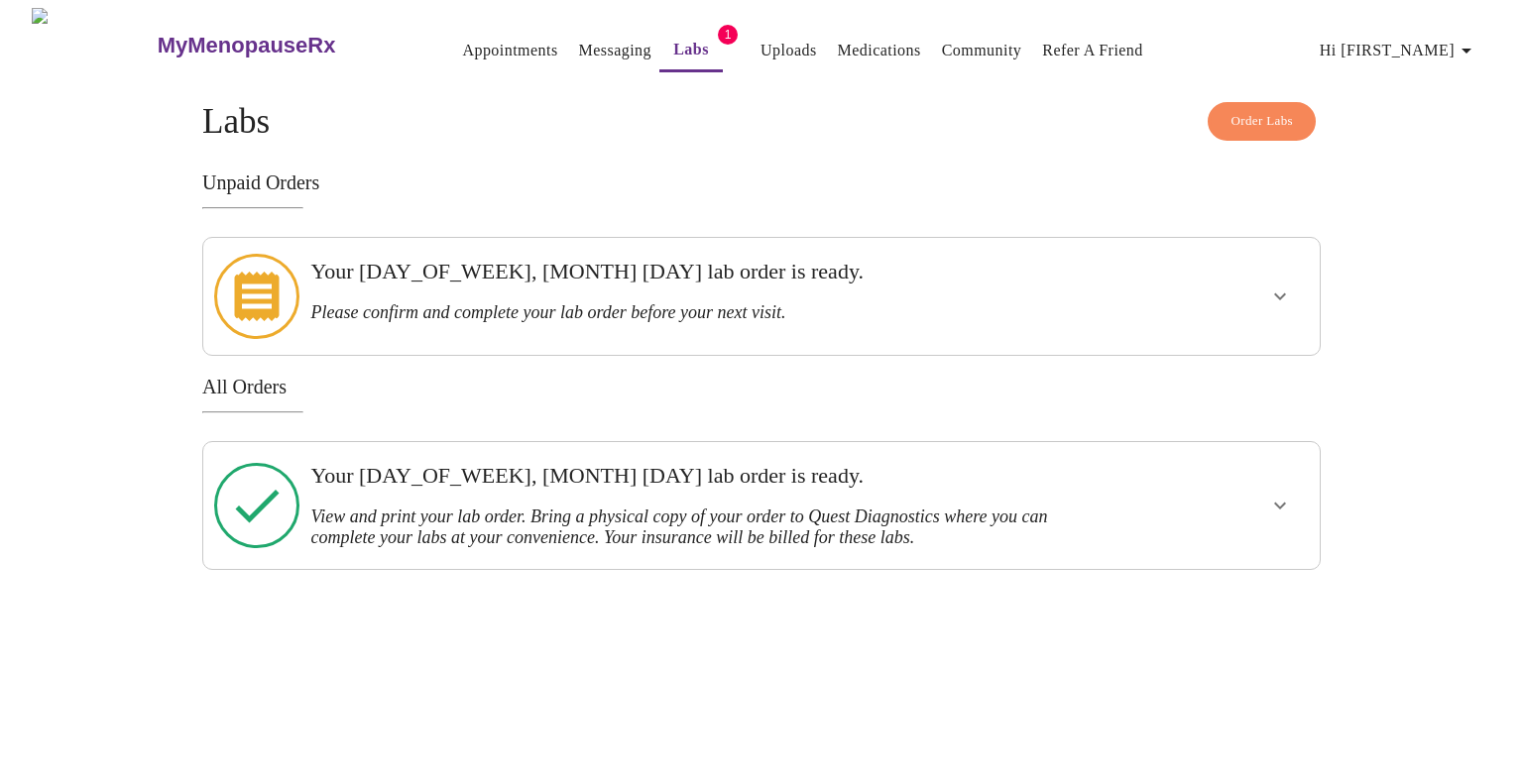 click on "Your [DAY_OF_WEEK], [MONTH] [DAY] lab order is ready." at bounding box center [707, 272] 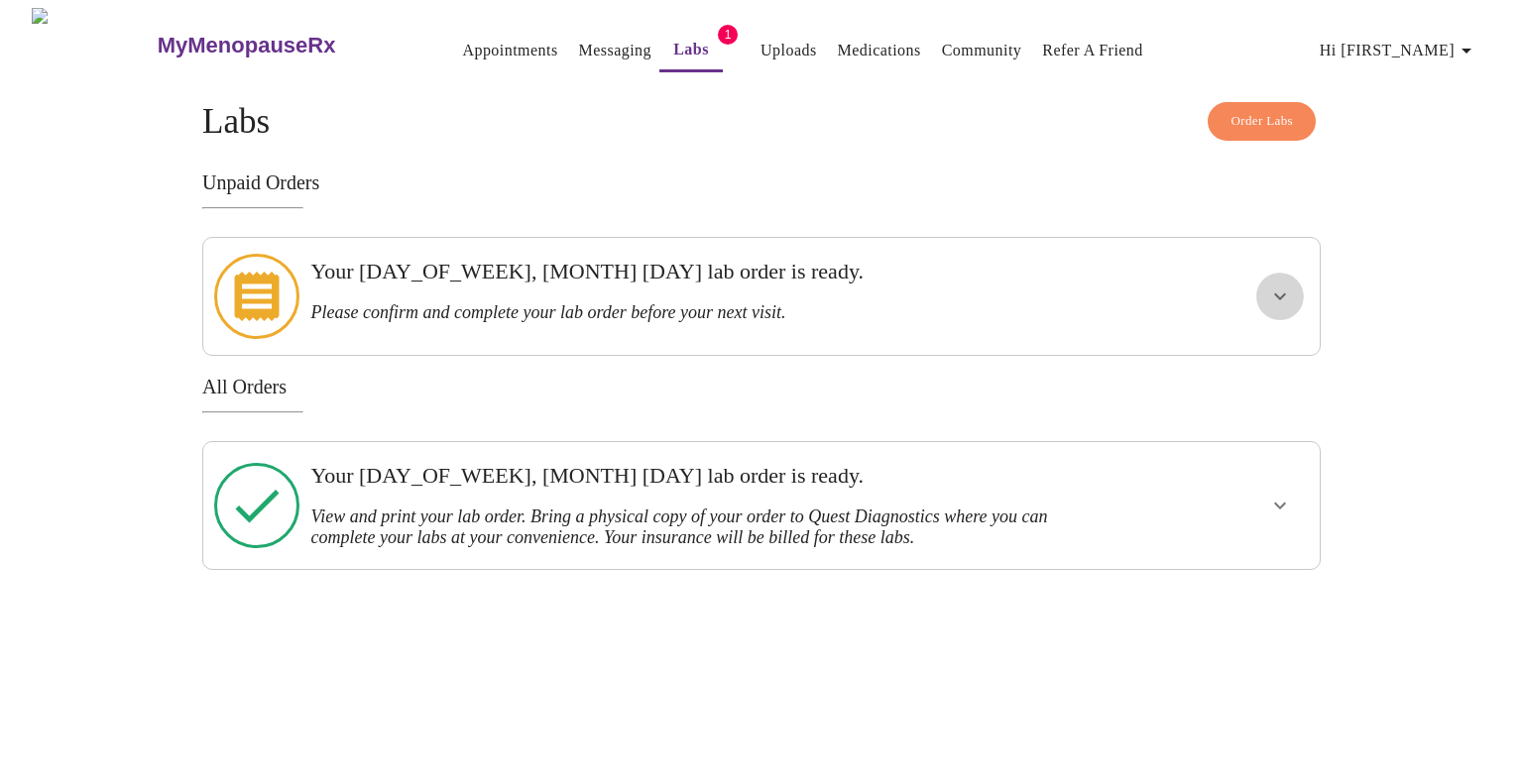 click 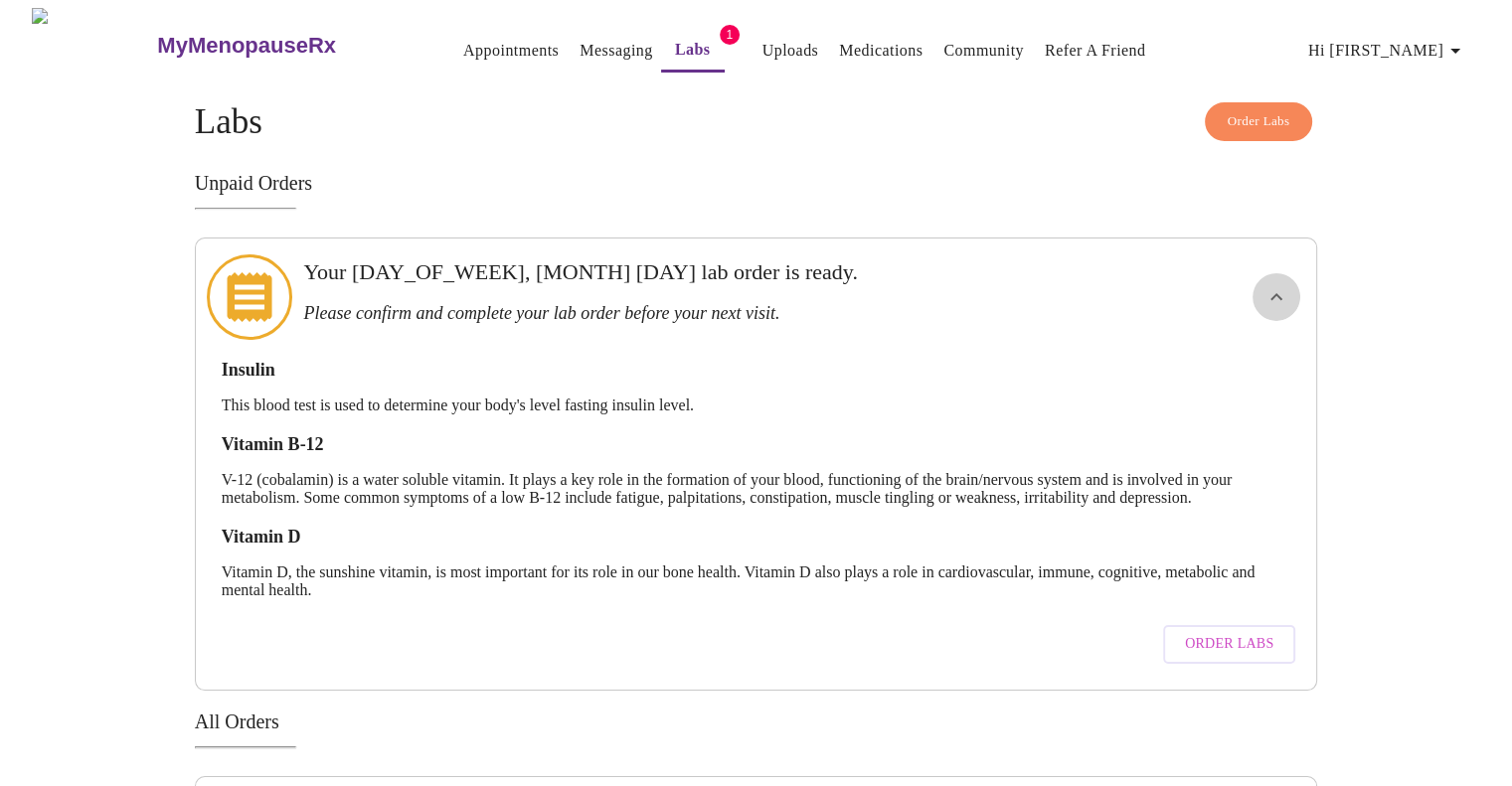 click 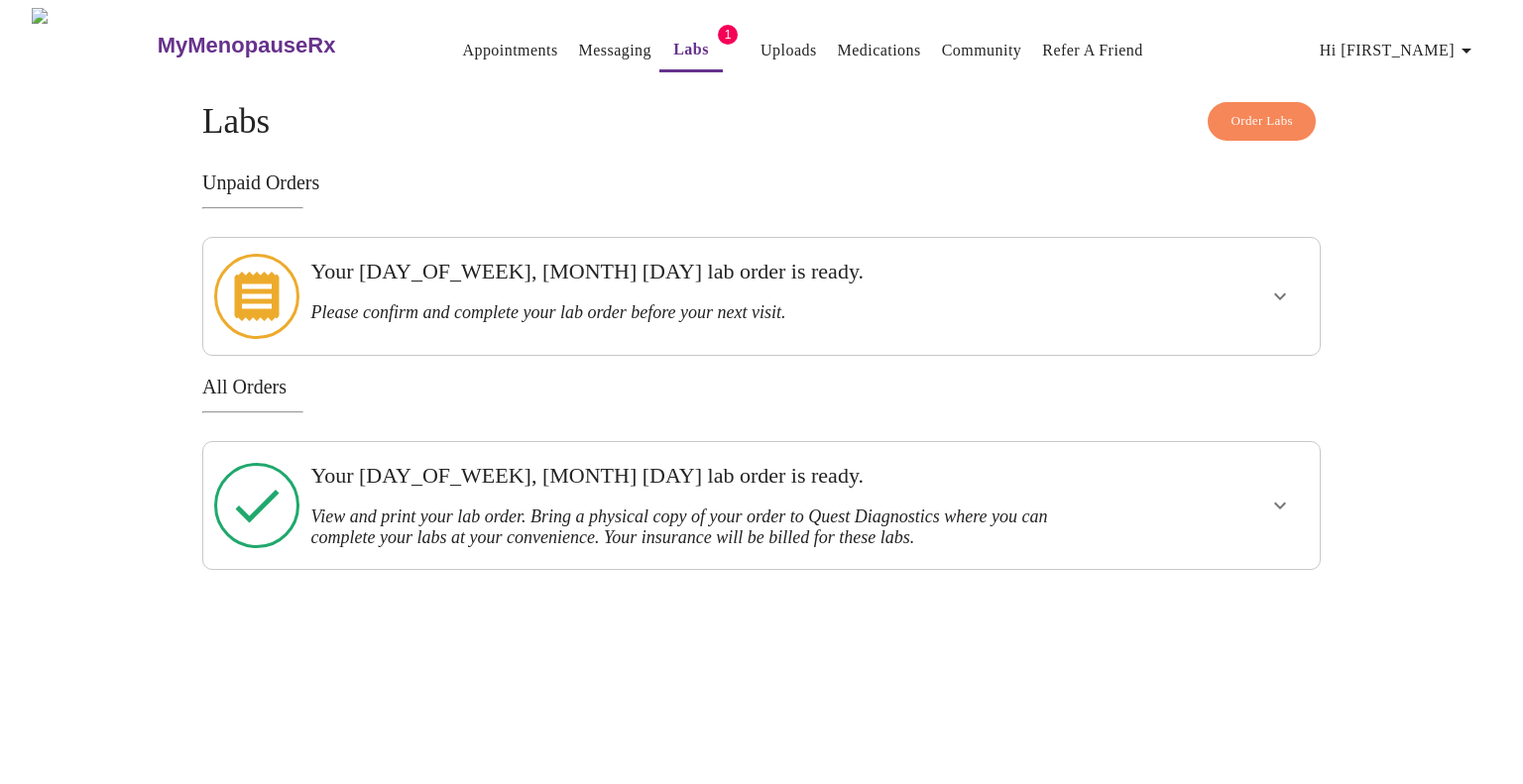 click 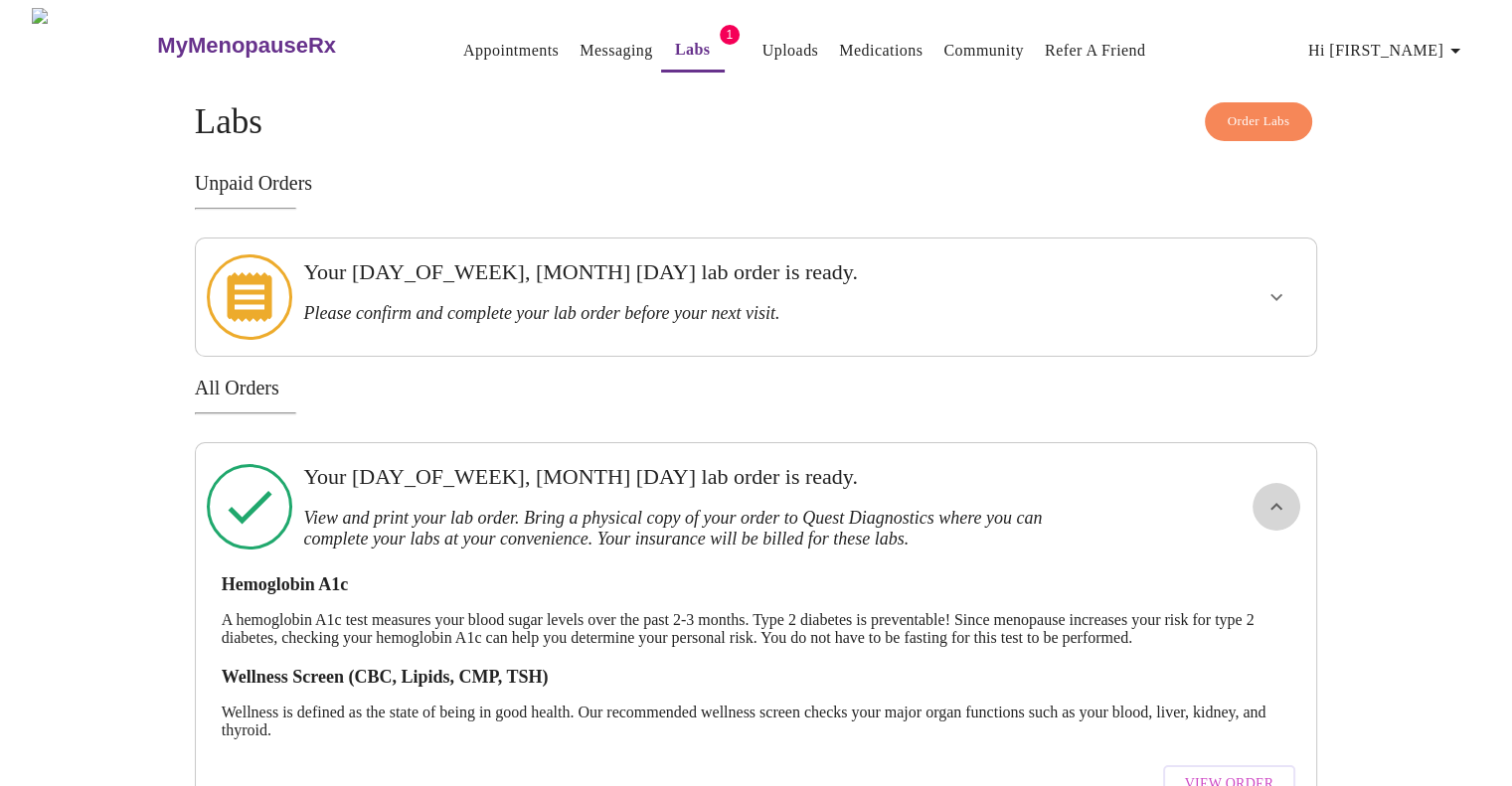 click 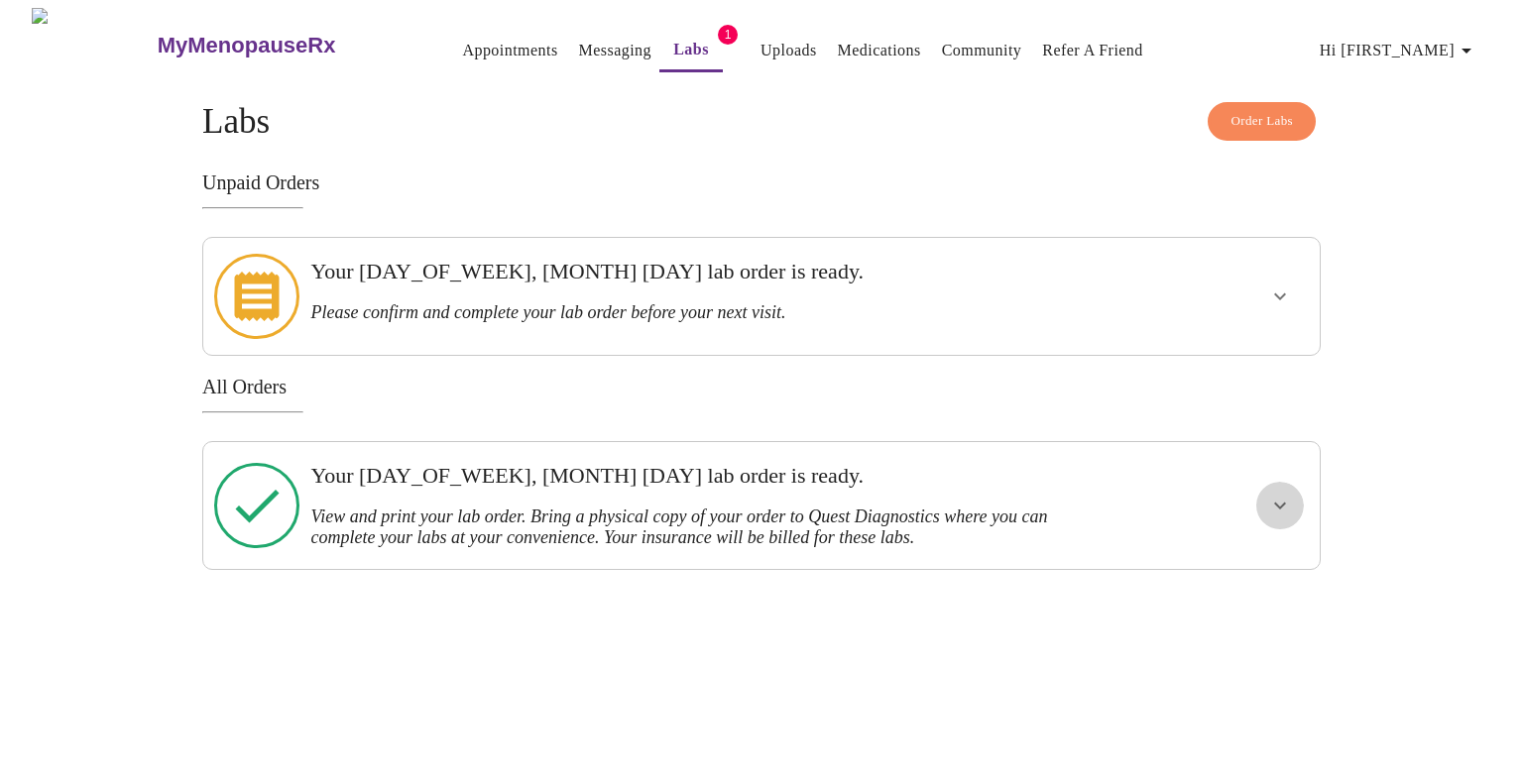 click 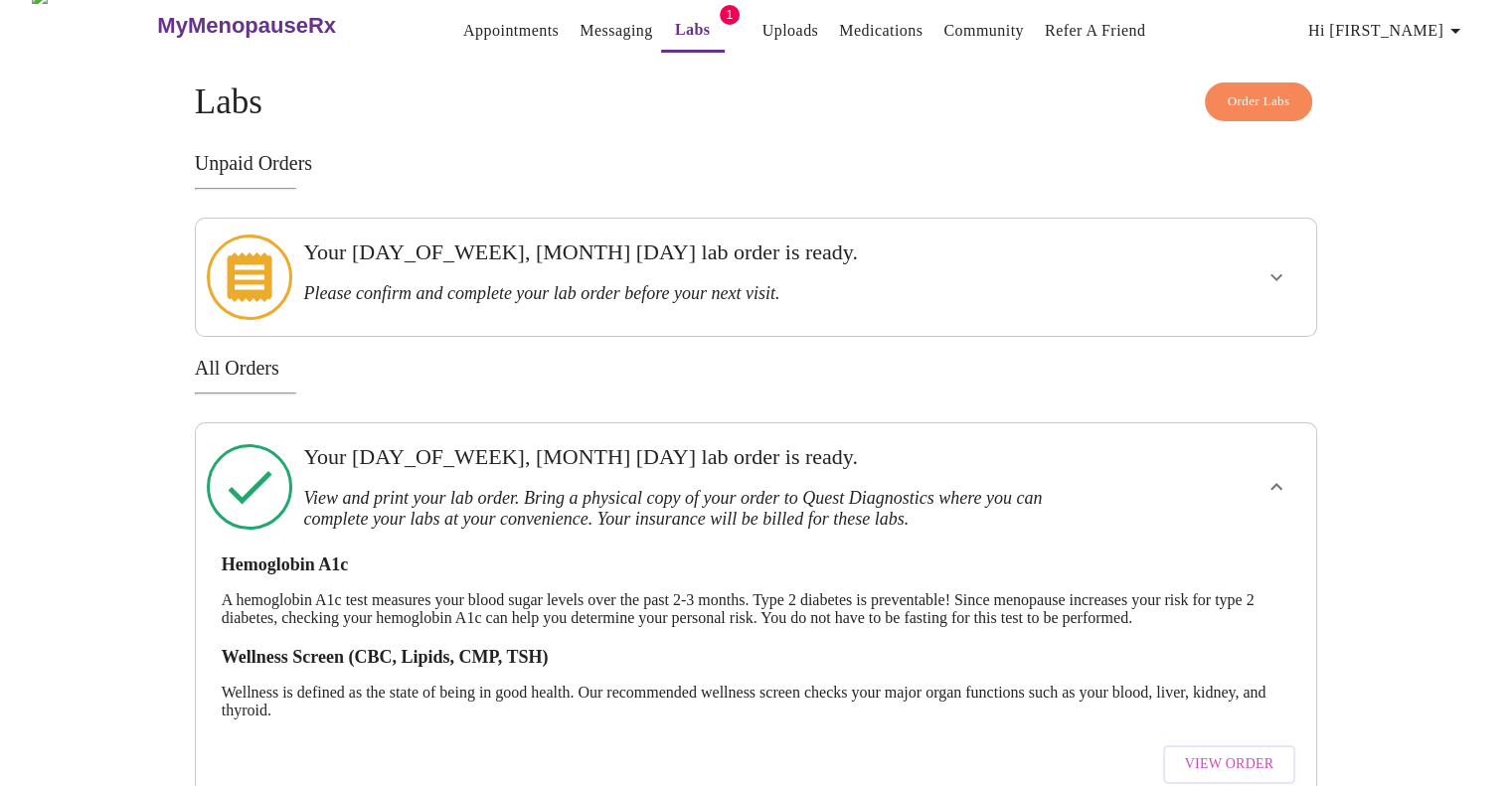scroll, scrollTop: 82, scrollLeft: 0, axis: vertical 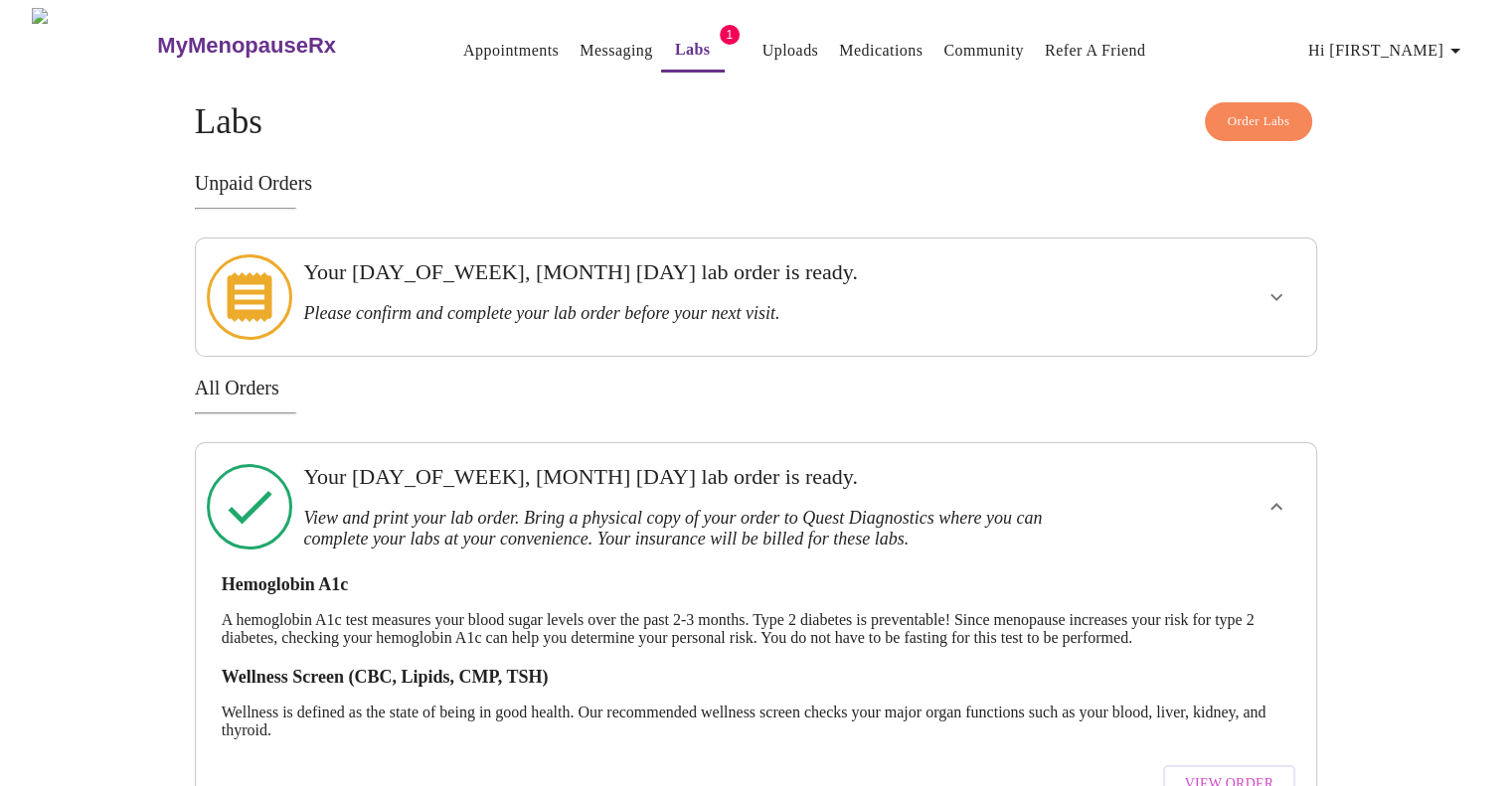 click on "Uploads" at bounding box center (790, 51) 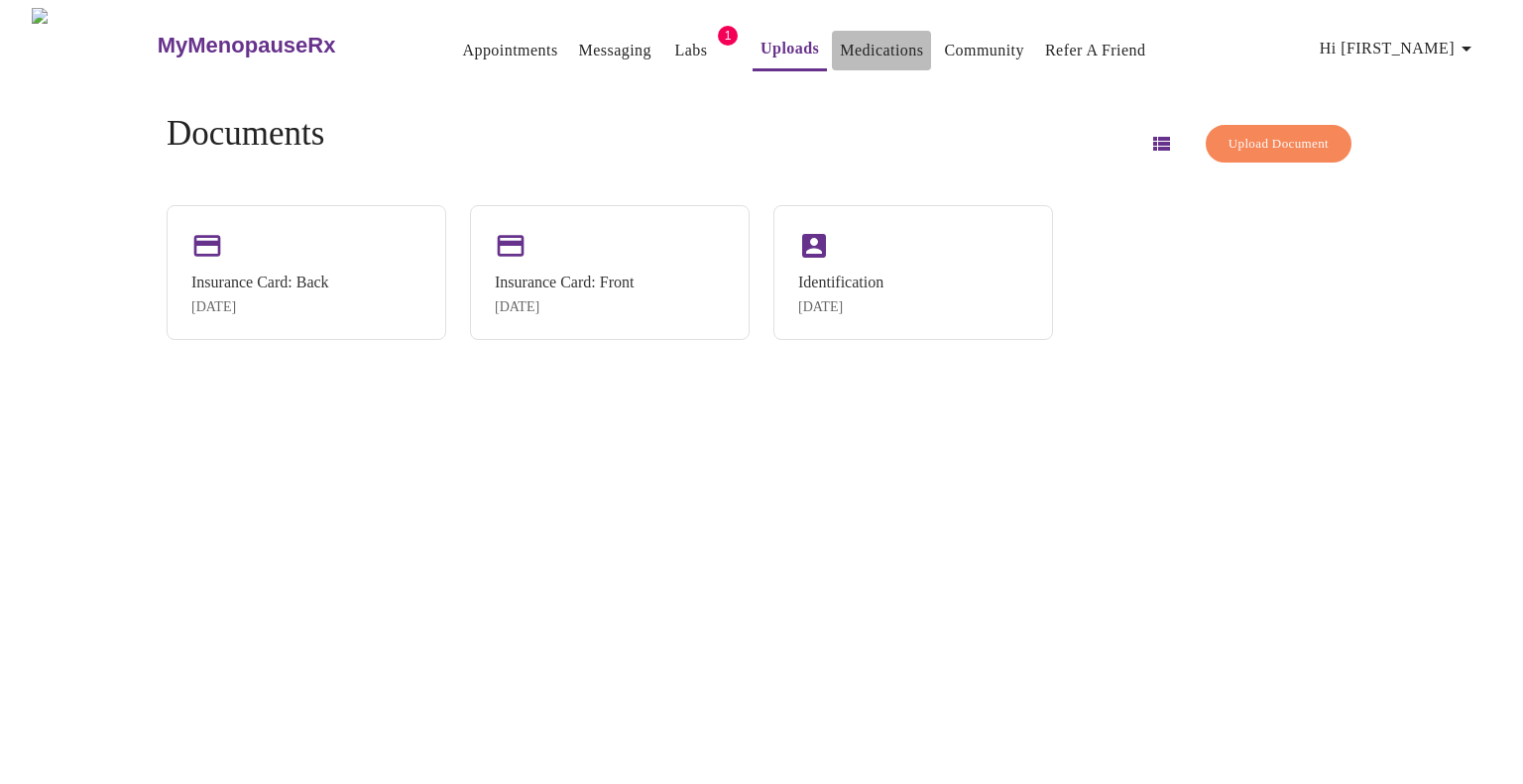 click on "Medications" at bounding box center (881, 51) 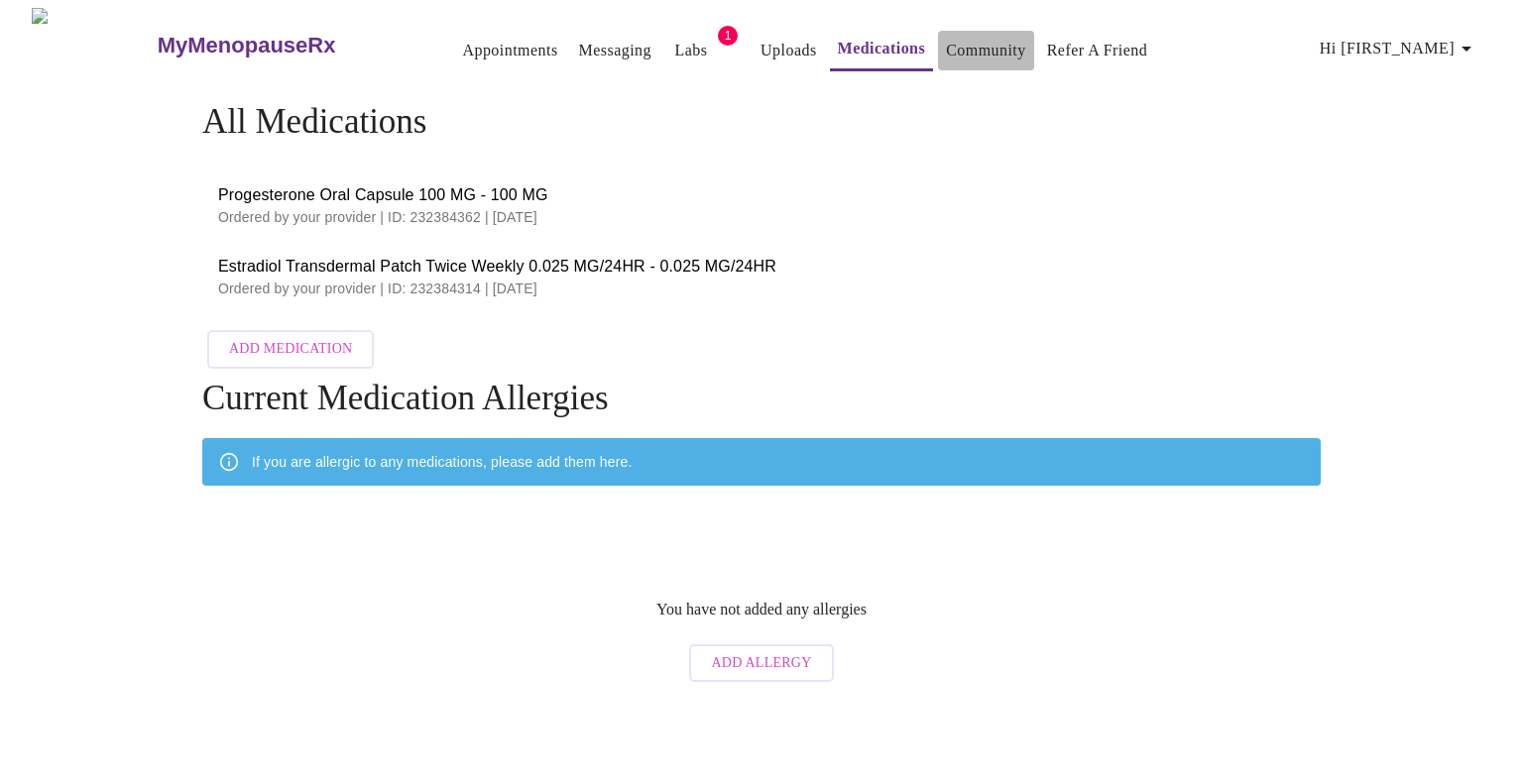 click on "Community" at bounding box center [986, 51] 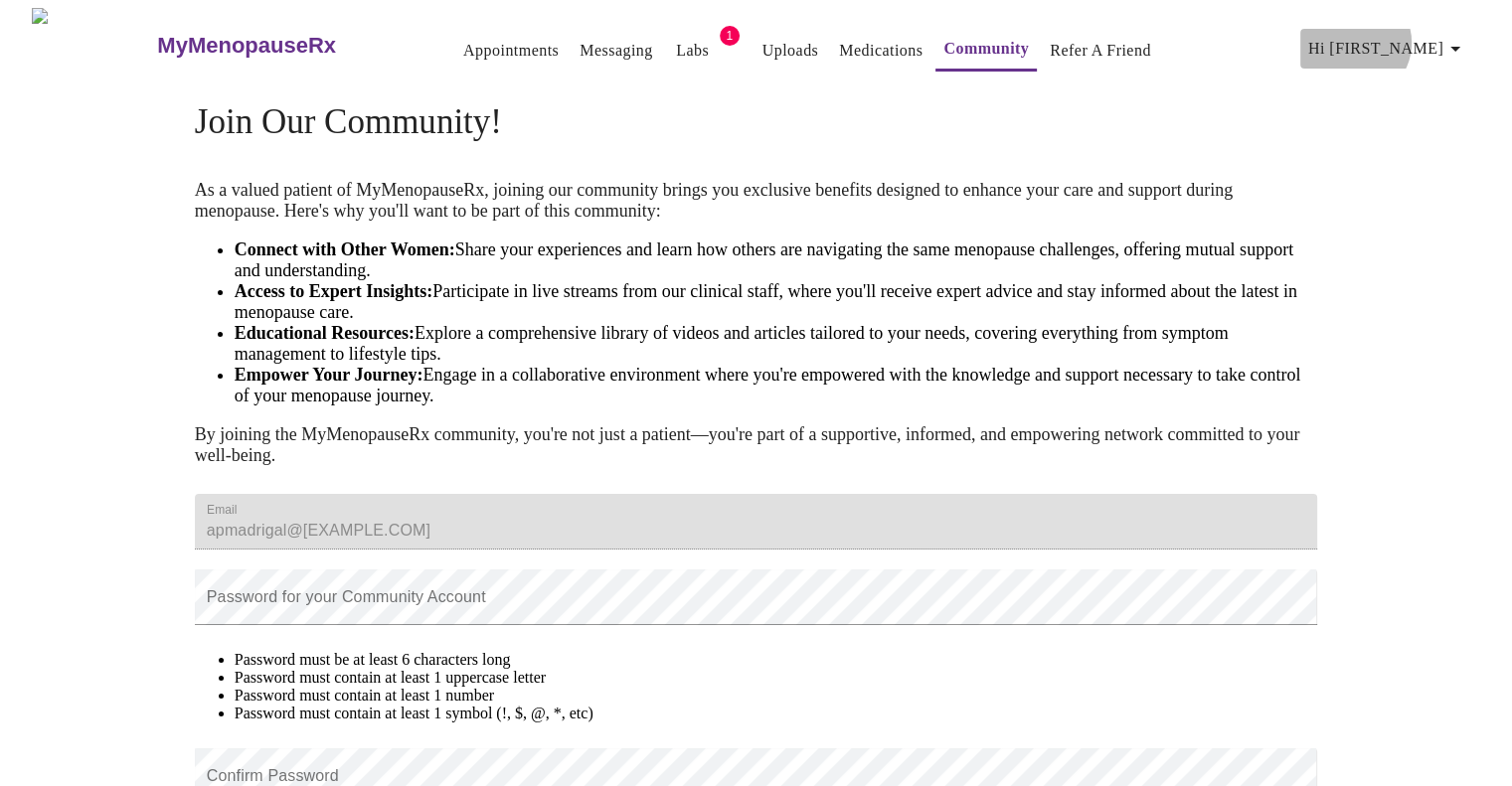 click on "Hi [FIRST_NAME]" at bounding box center [1388, 49] 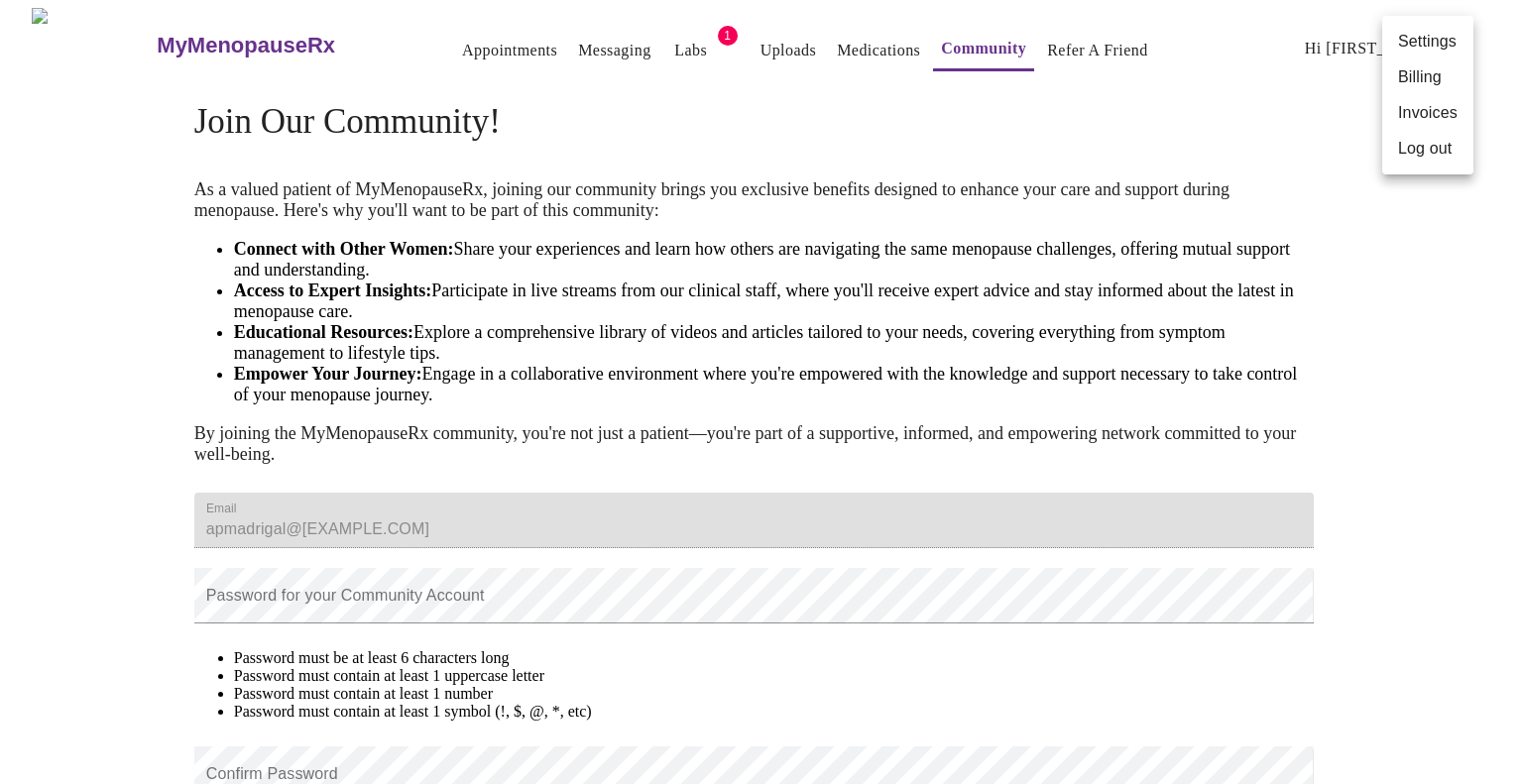 click on "Settings" at bounding box center [1428, 42] 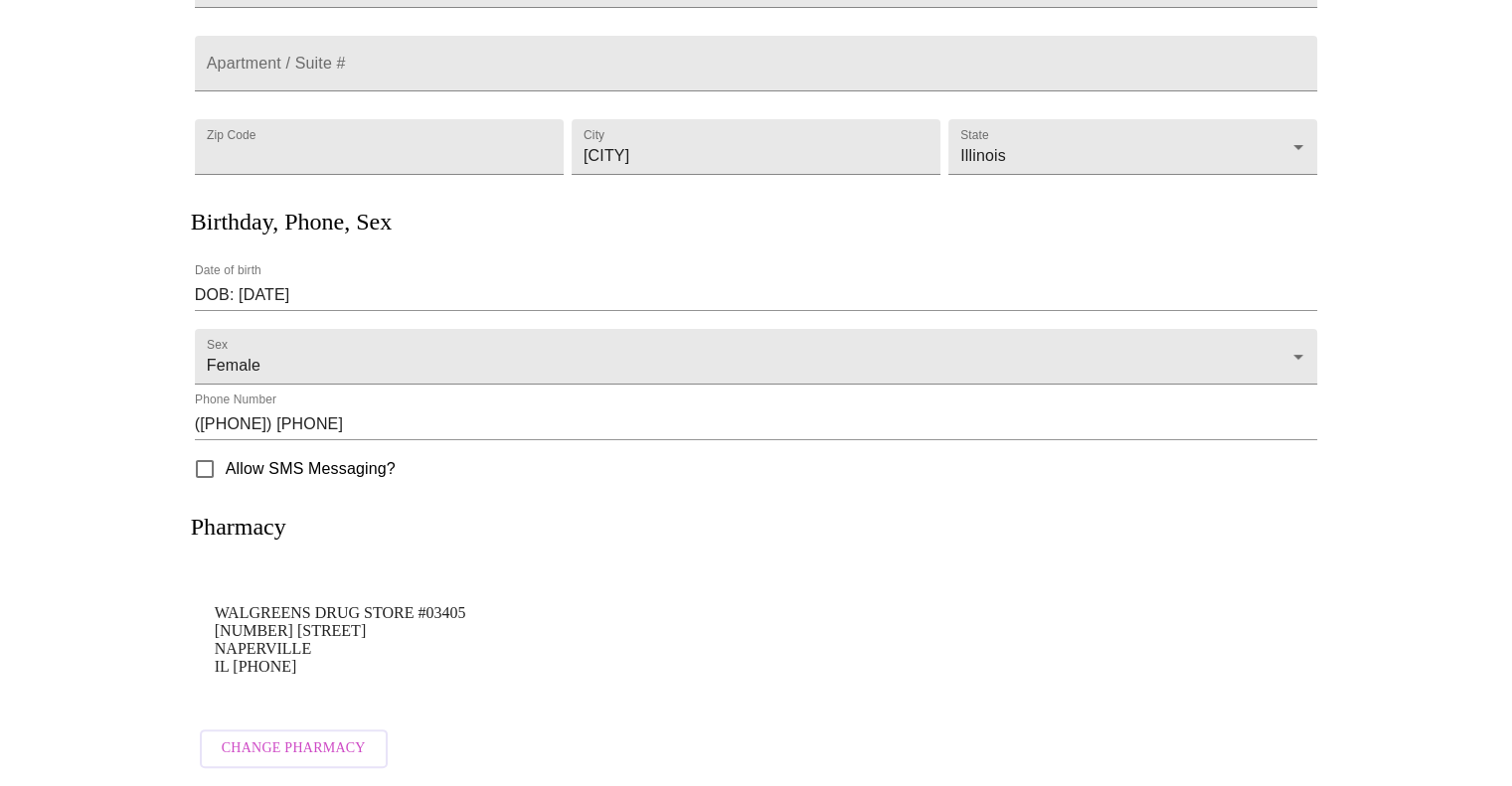 scroll, scrollTop: 319, scrollLeft: 0, axis: vertical 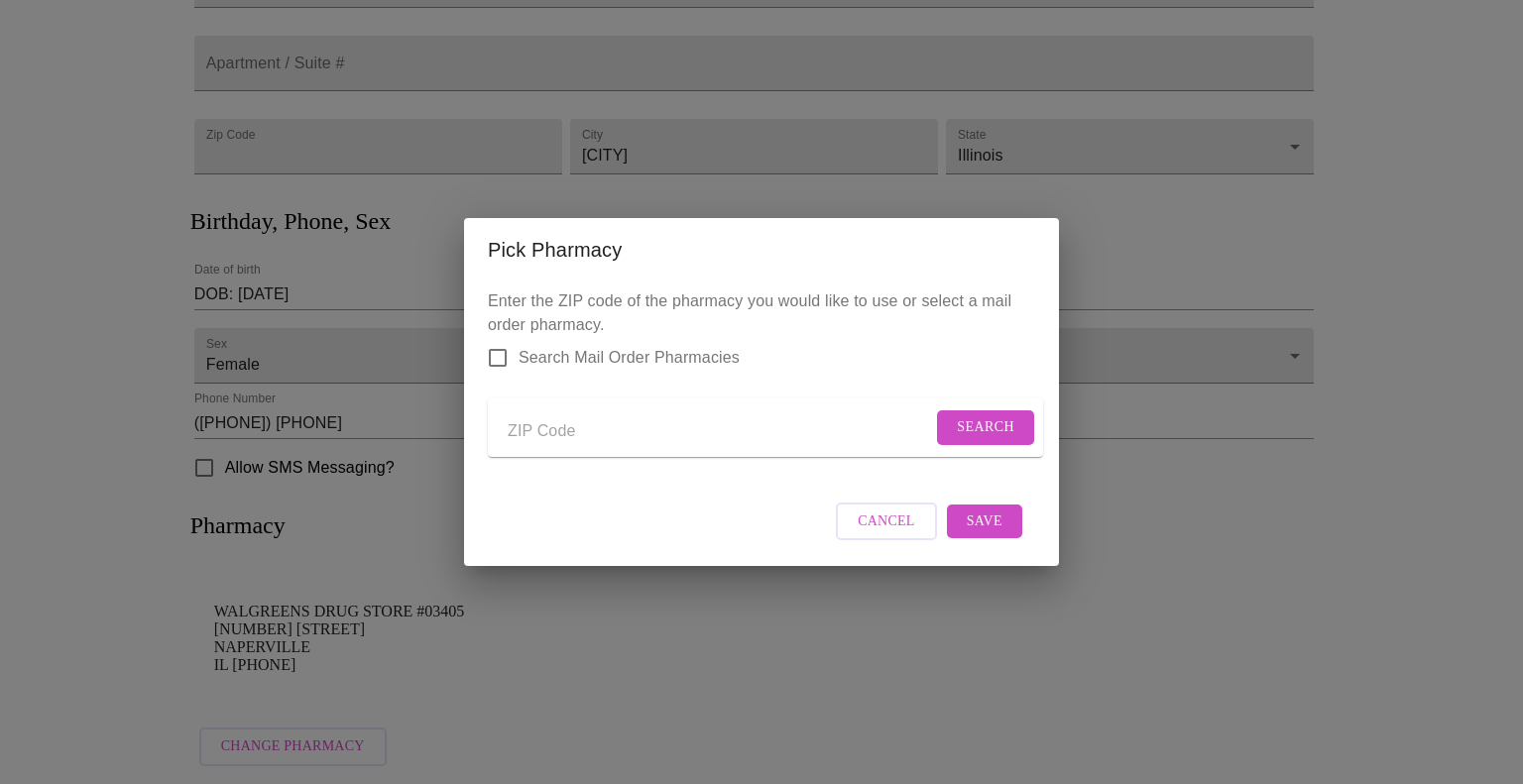 click on "Pick Pharmacy Enter the ZIP code of the pharmacy you would like to use or select a mail order pharmacy. Search Mail Order Pharmacies Search Cancel Save" at bounding box center (762, 392) 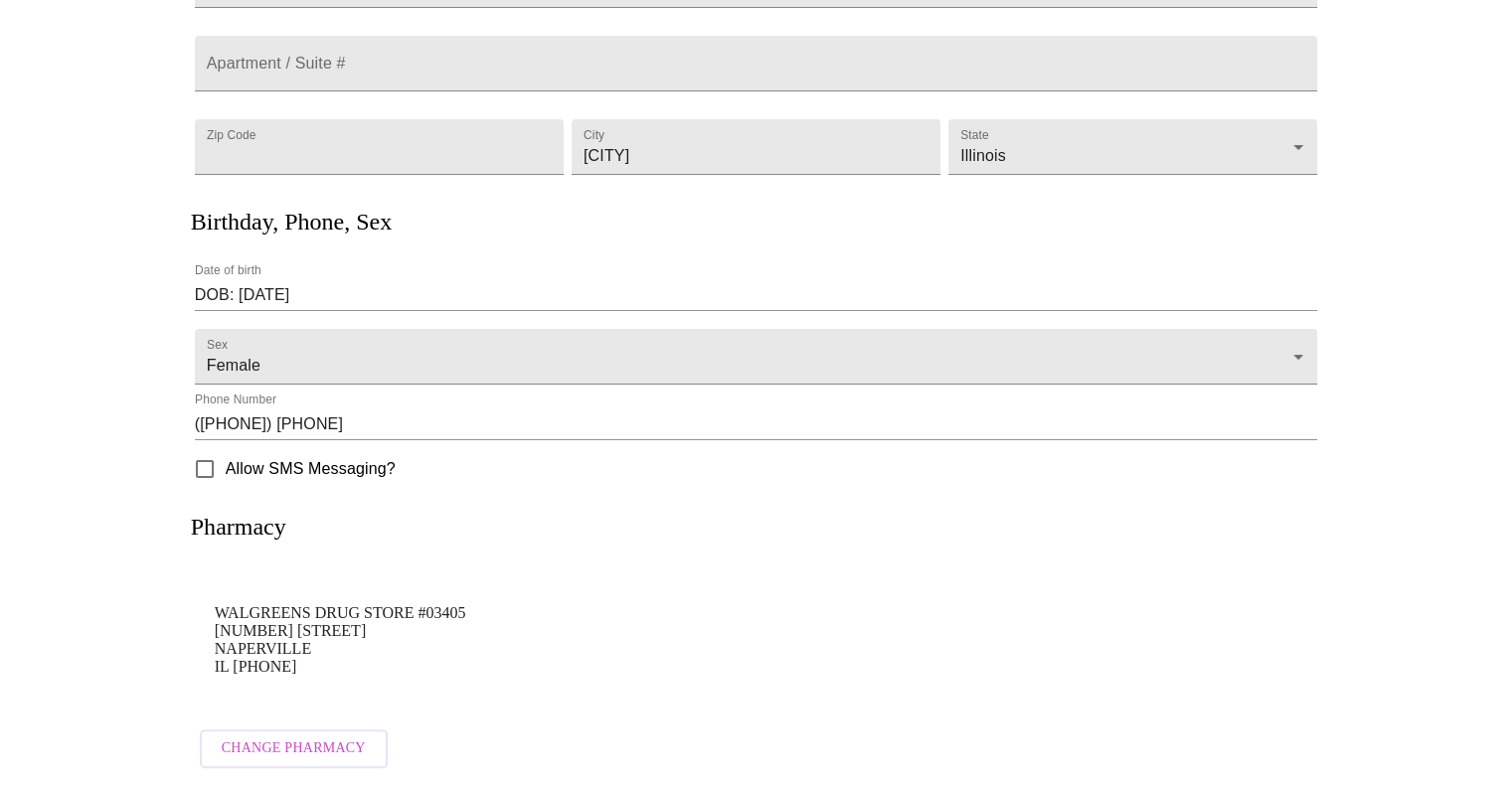 click on "Change Pharmacy" at bounding box center [293, 748] 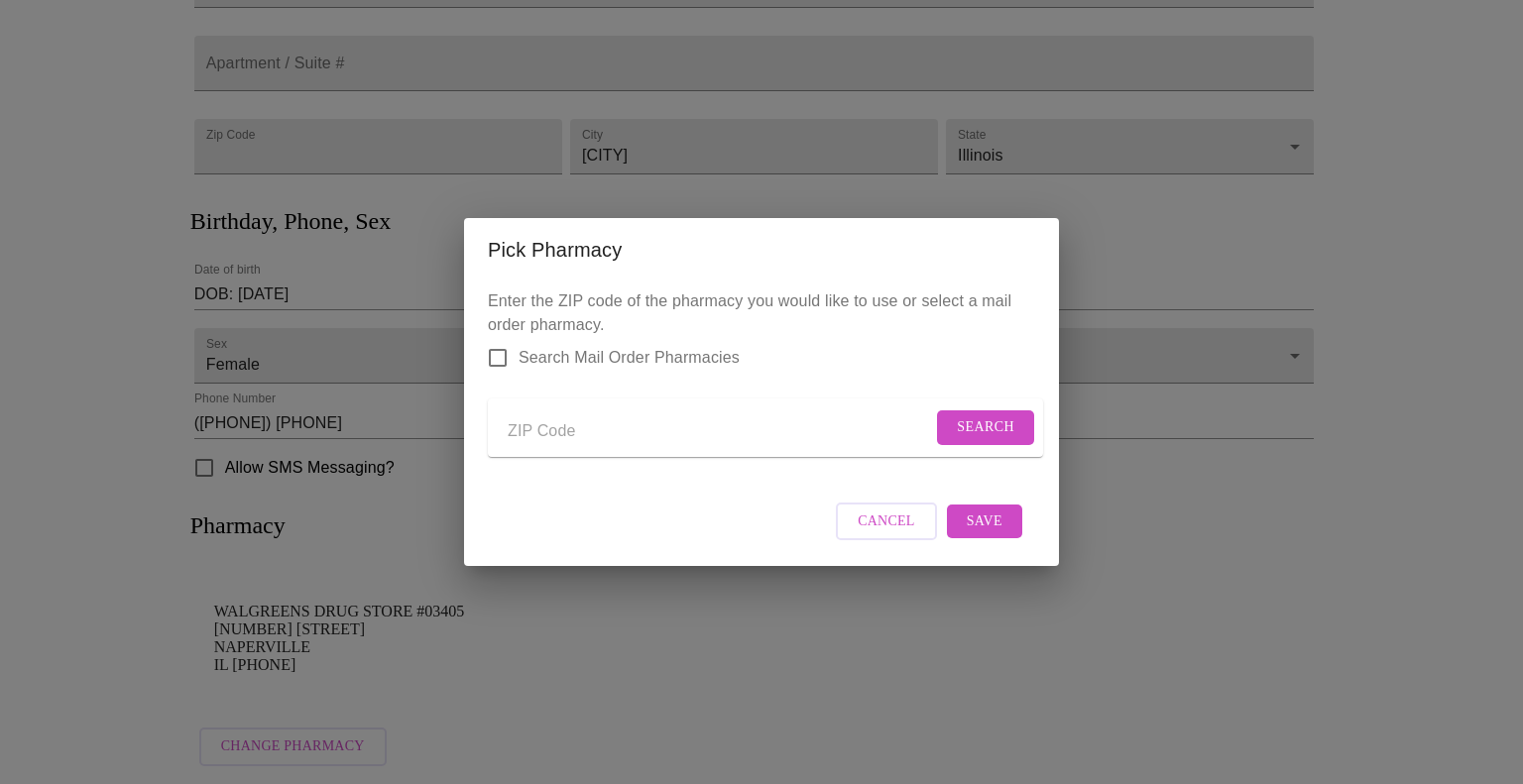 click on "Search Mail Order Pharmacies" at bounding box center (629, 358) 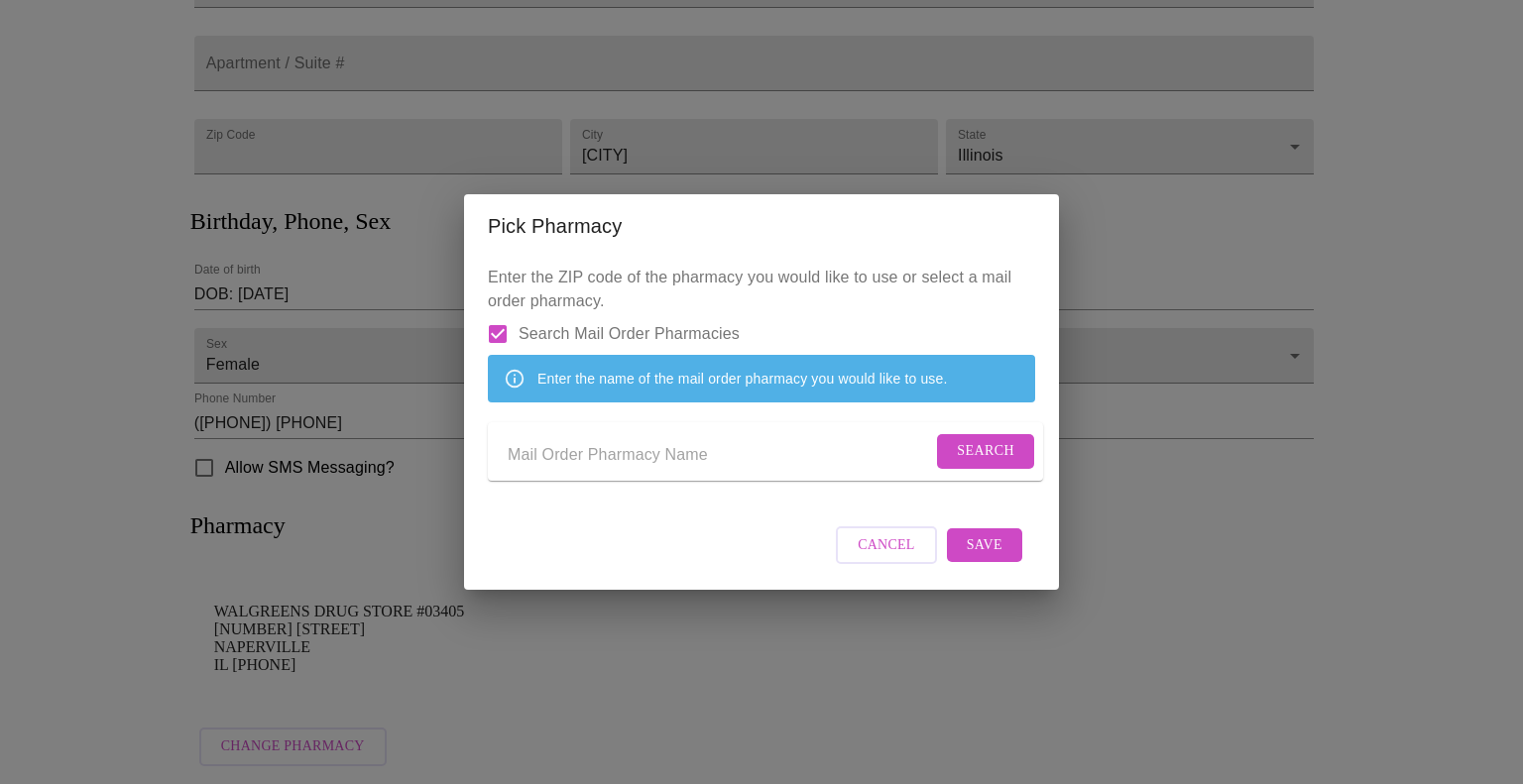click at bounding box center (720, 455) 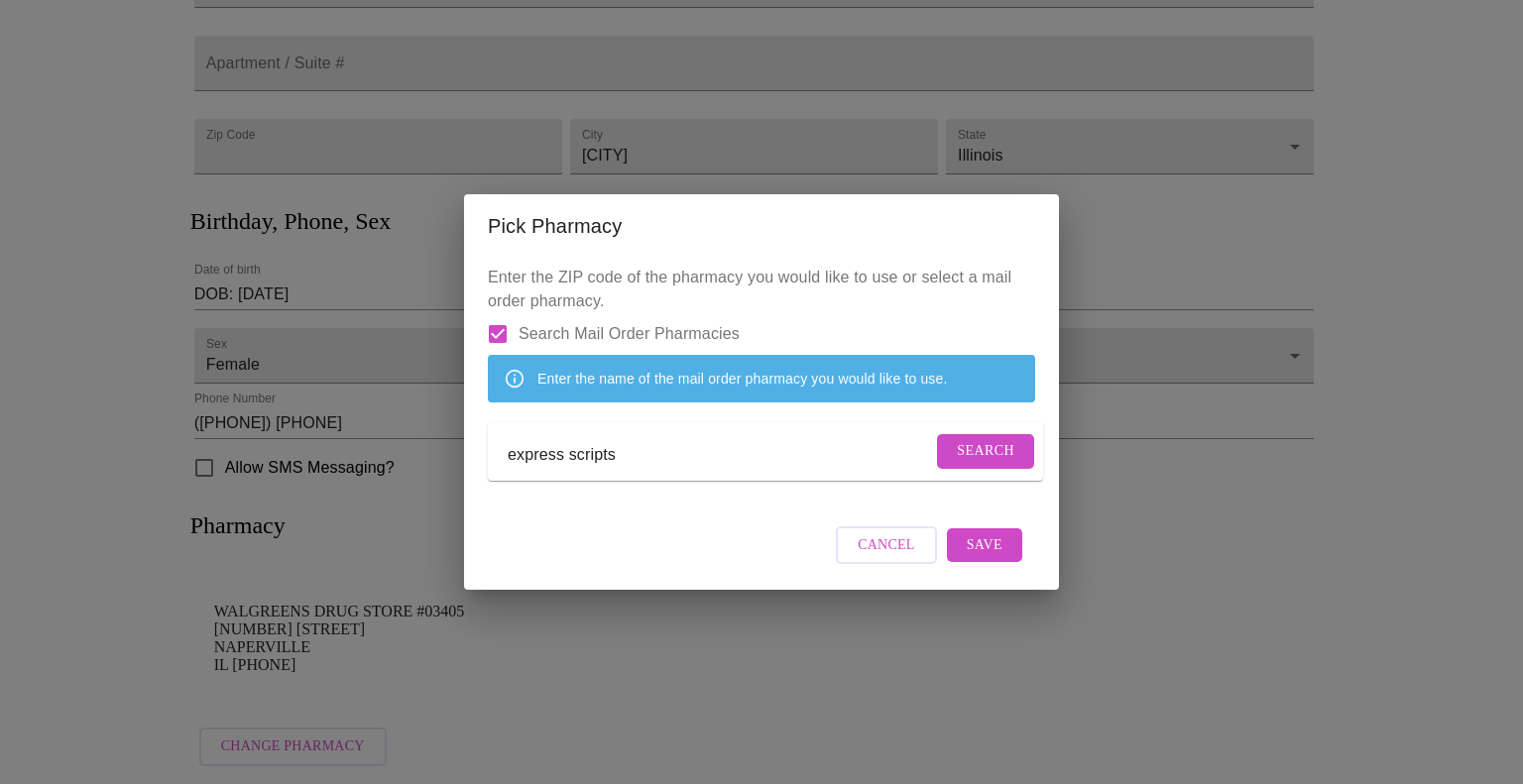 type on "express scripts" 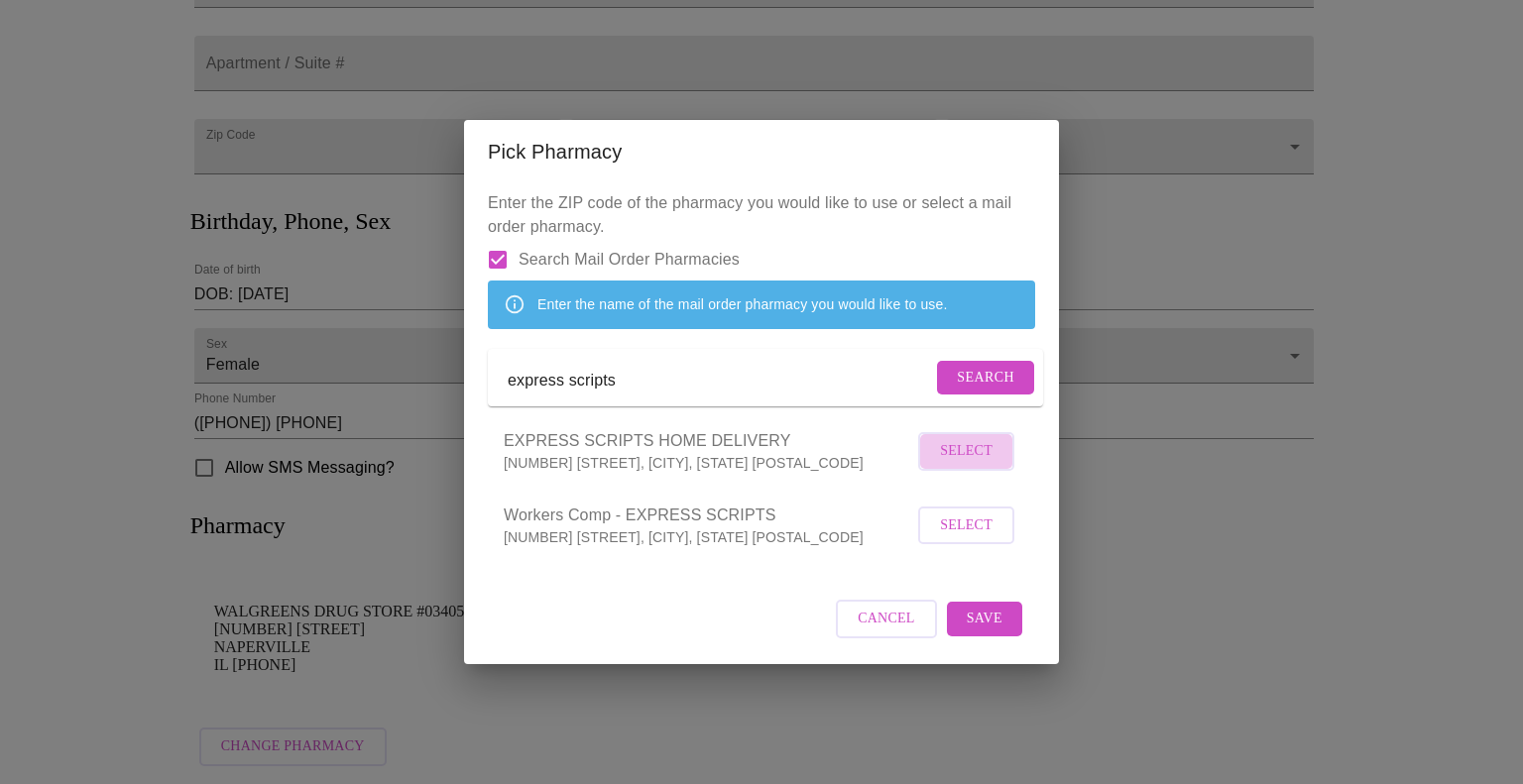 click on "Select" at bounding box center [966, 451] 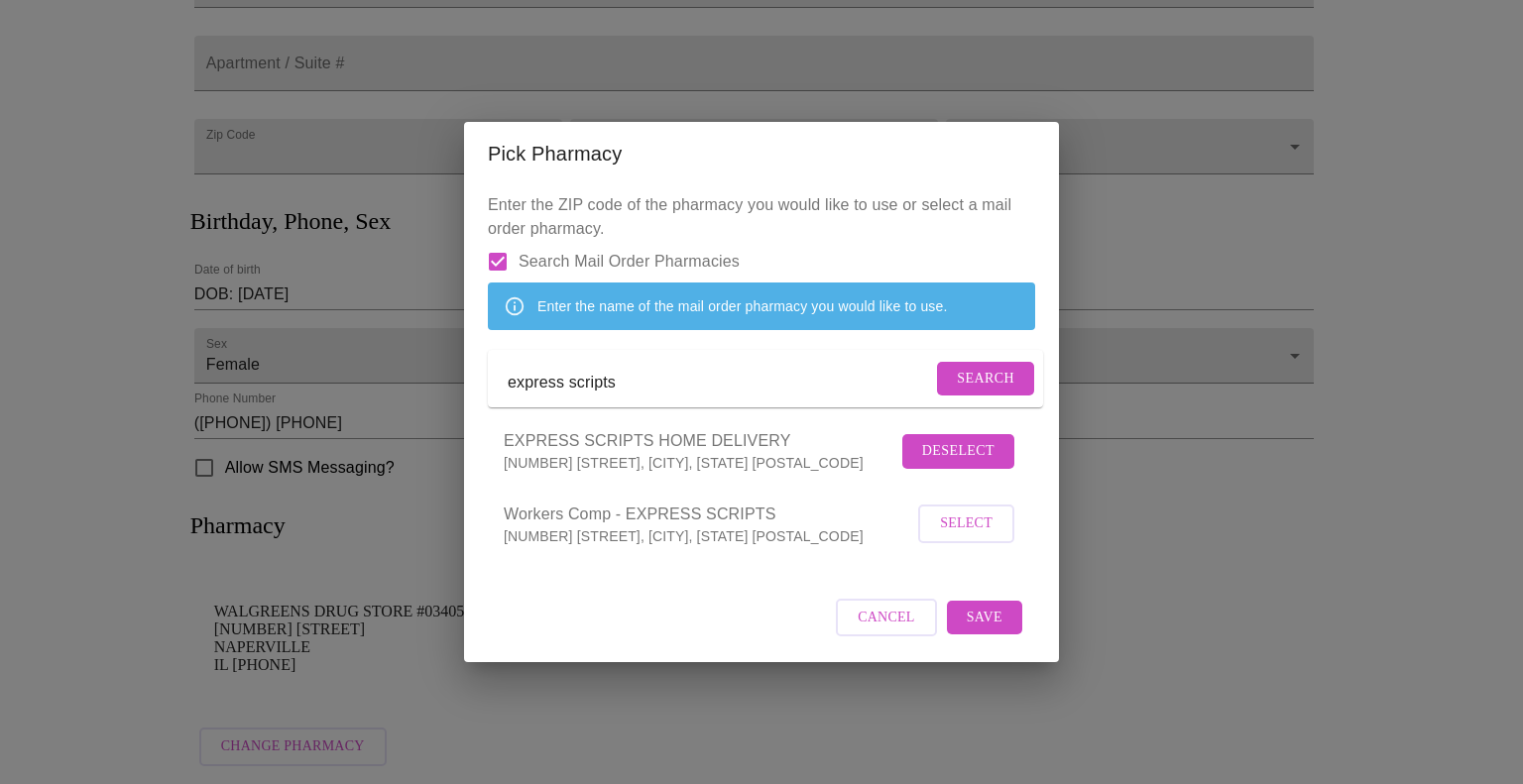 click on "Save" at bounding box center [985, 617] 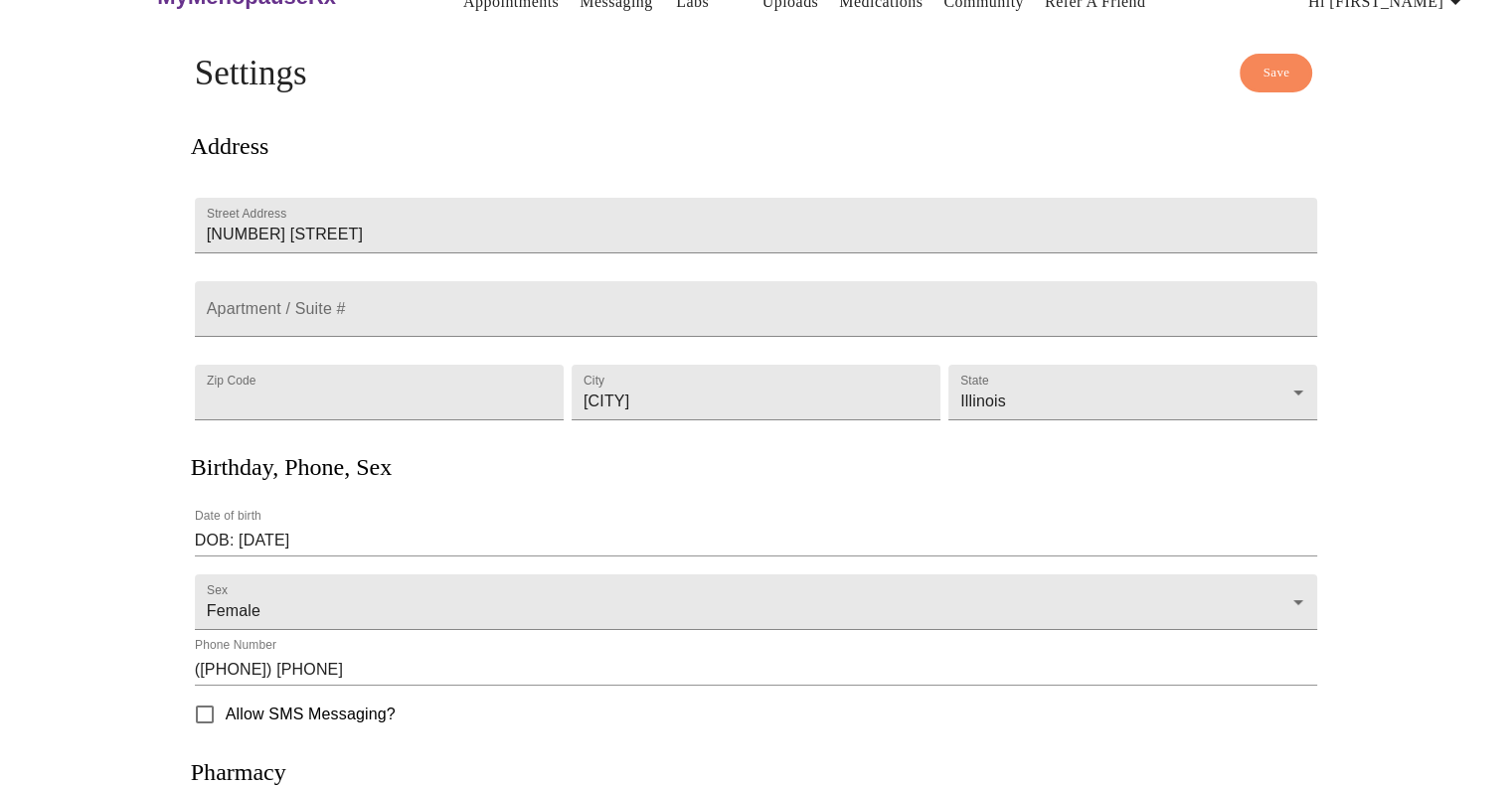 scroll, scrollTop: 0, scrollLeft: 0, axis: both 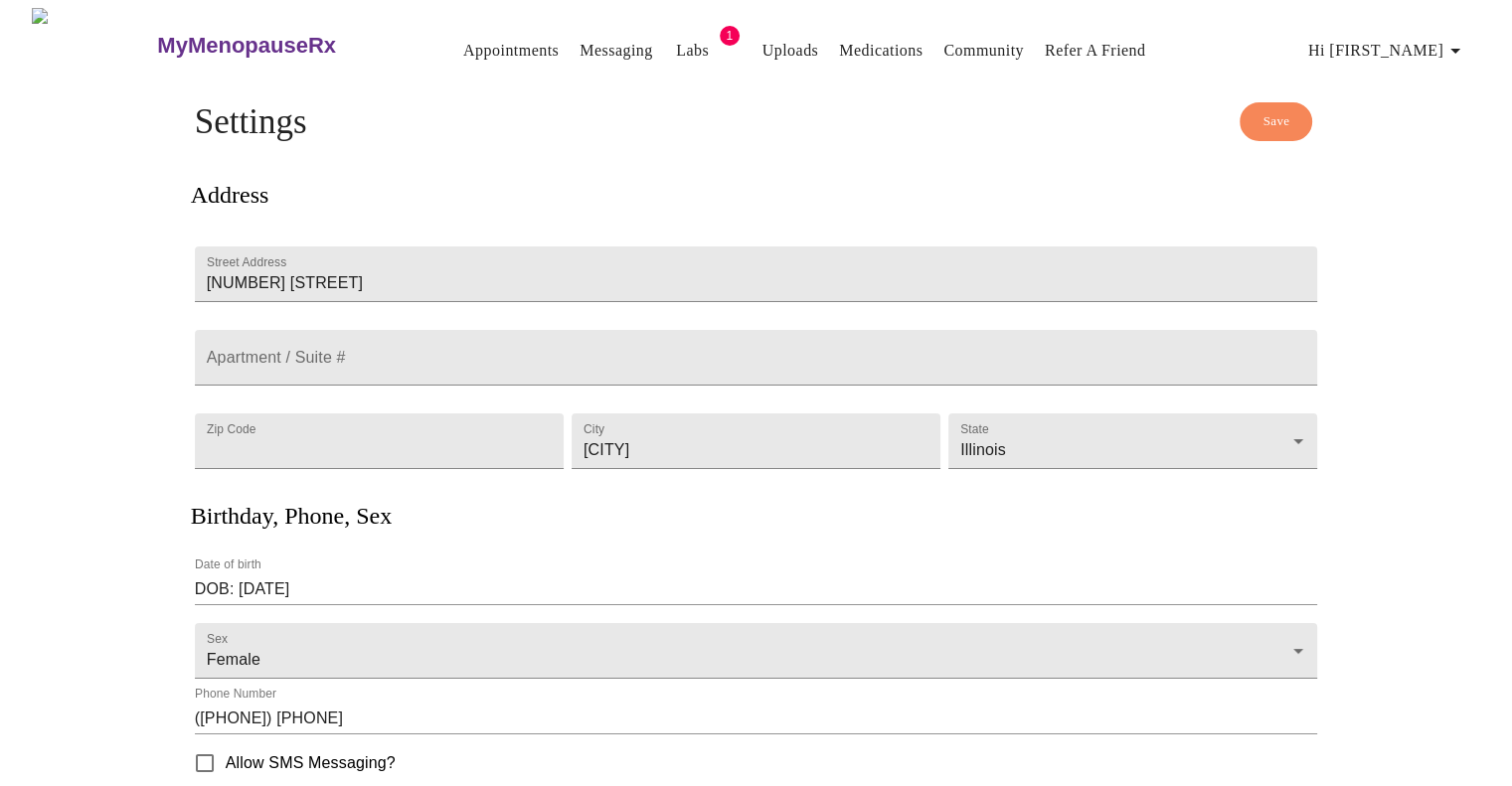 click on "Save" at bounding box center (1275, 121) 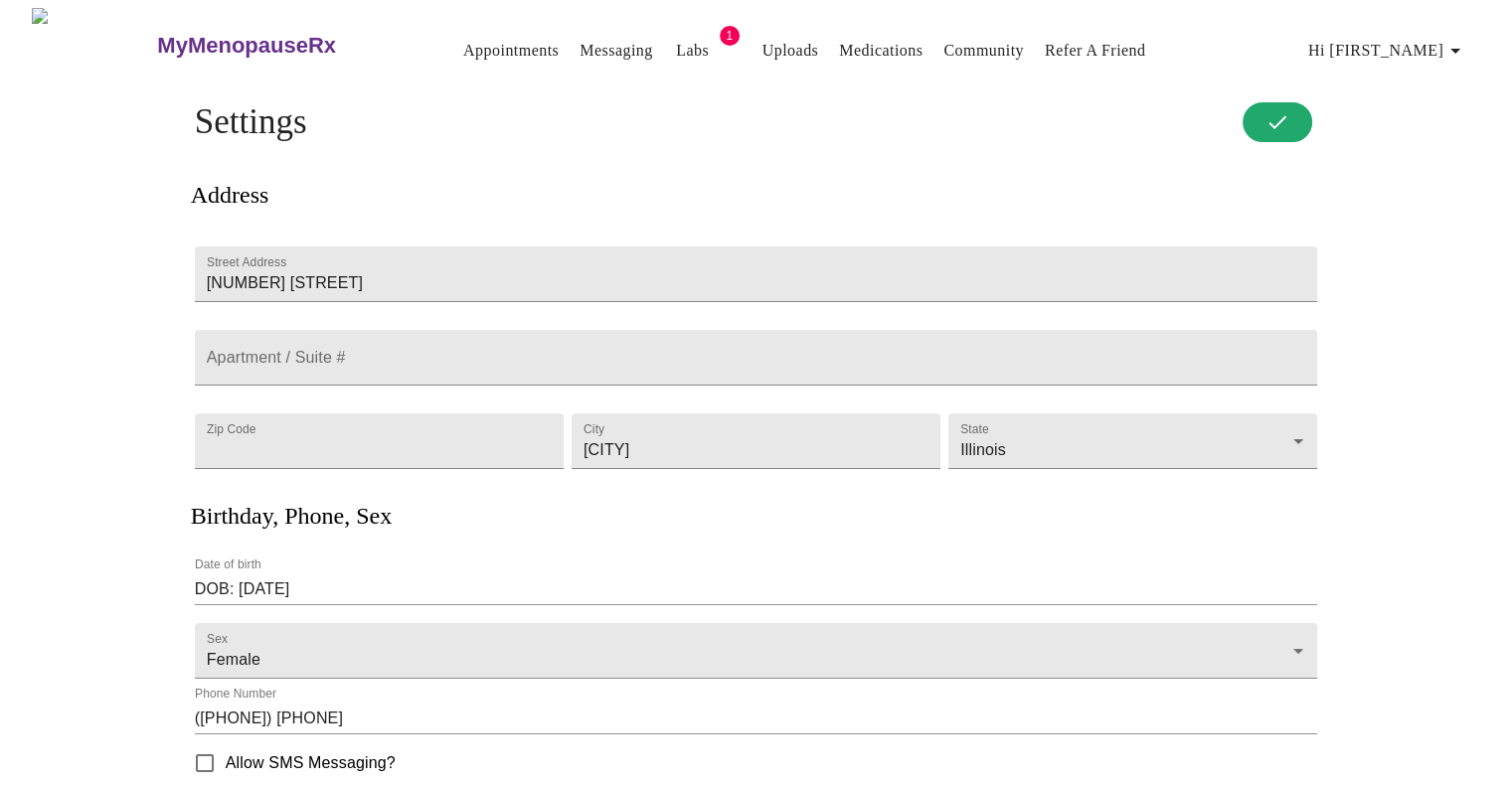 click on "Hi [FIRST_NAME]" at bounding box center (1388, 51) 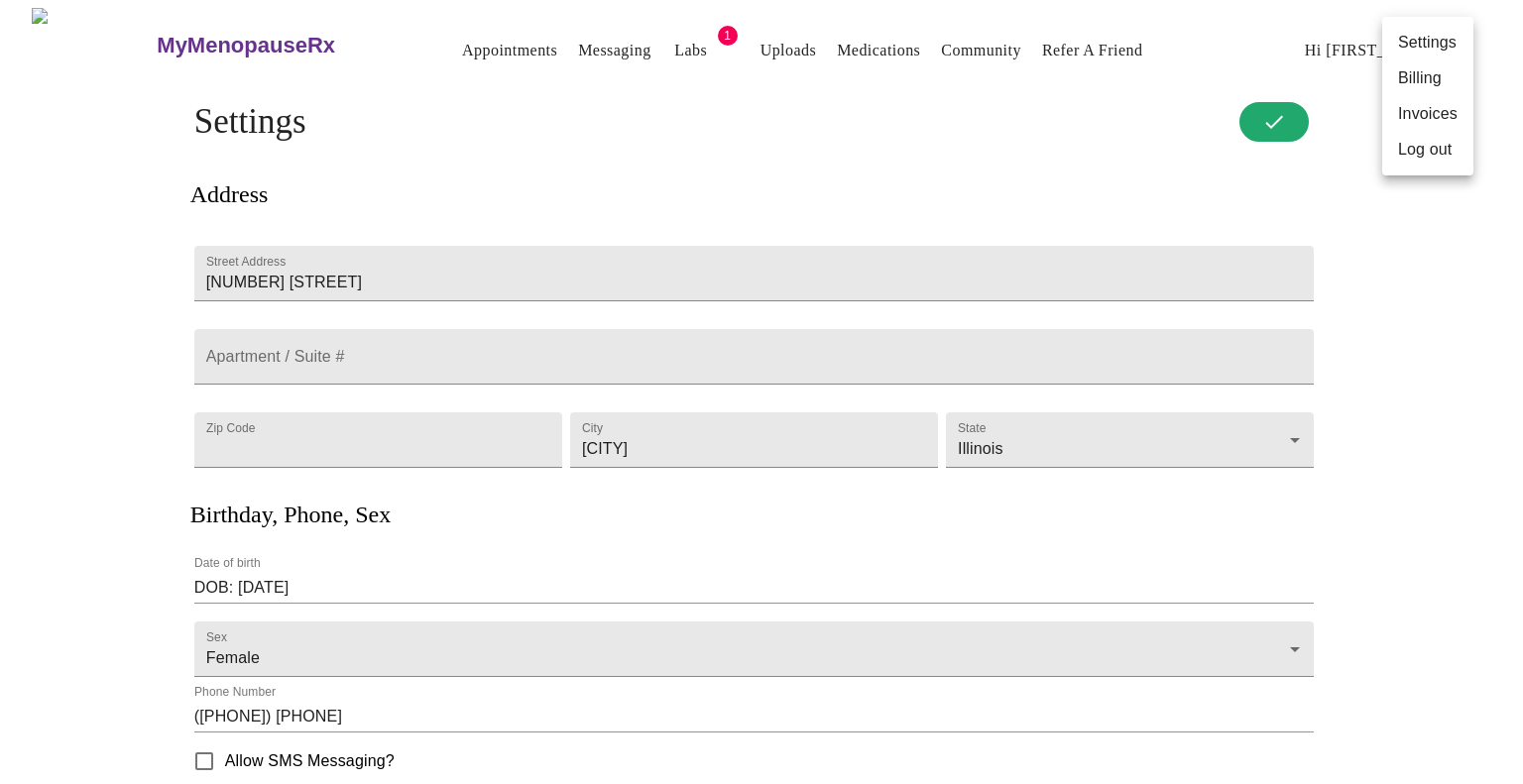 click on "Billing" at bounding box center (1428, 78) 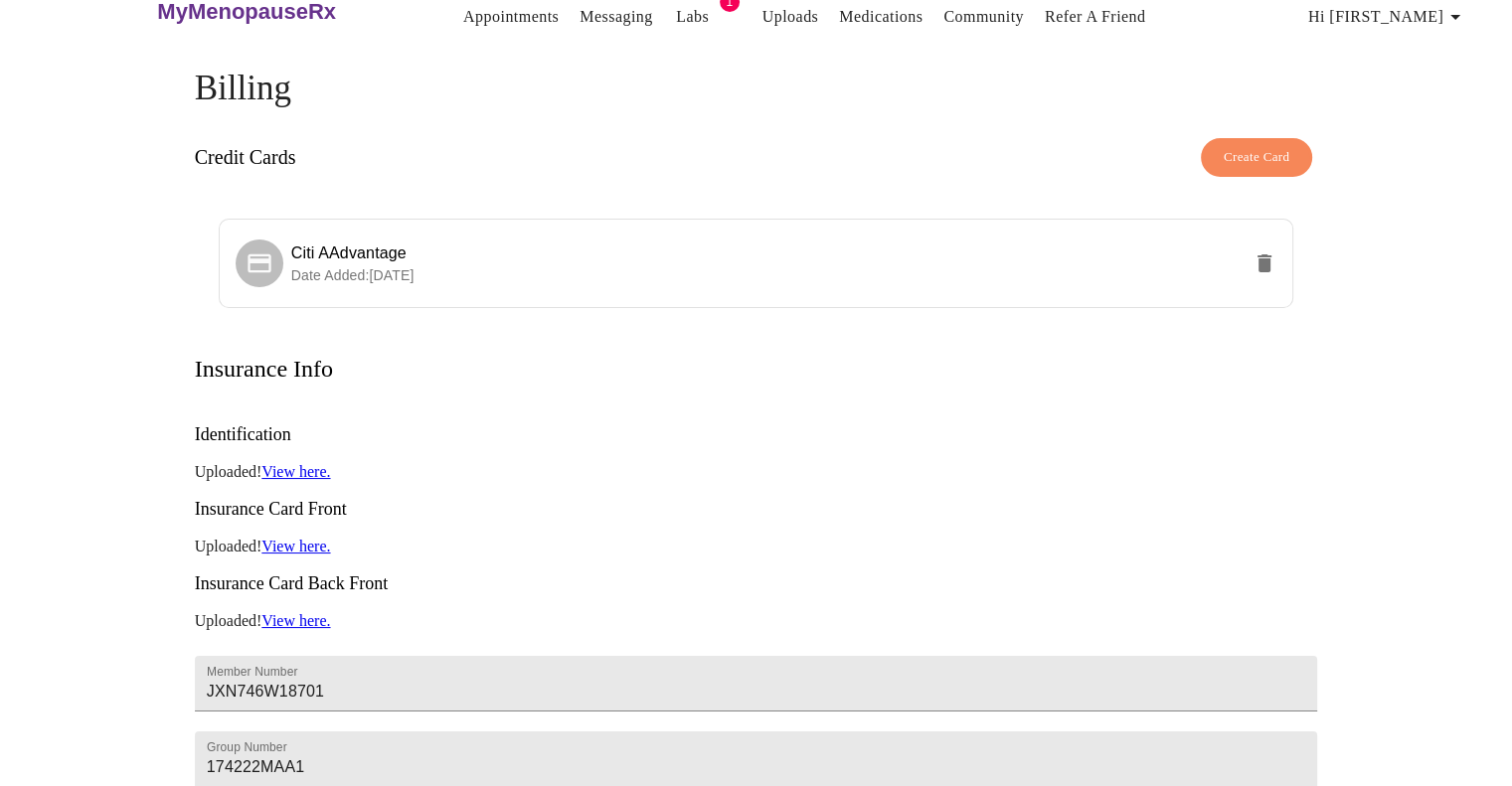 scroll, scrollTop: 0, scrollLeft: 0, axis: both 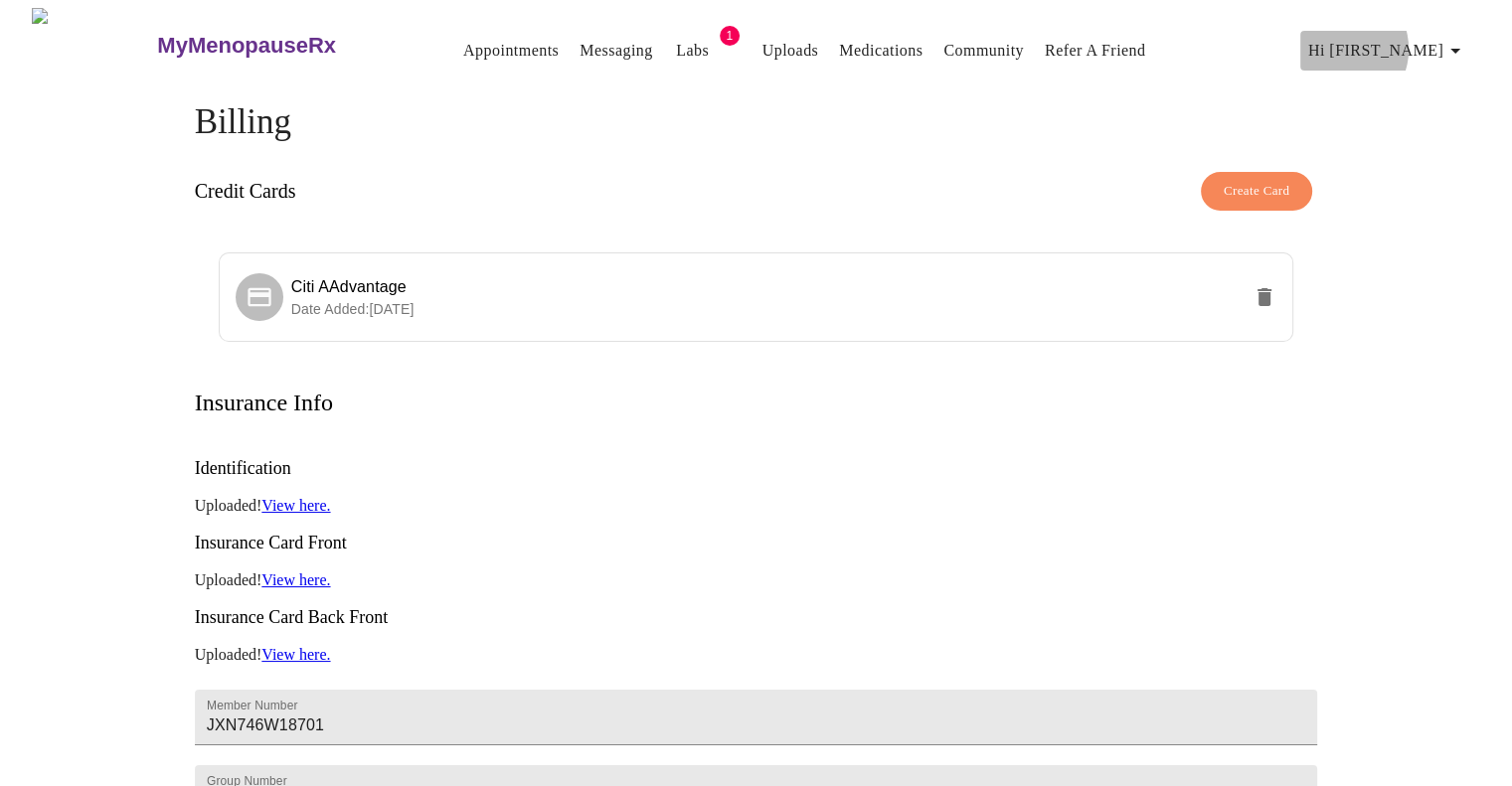 click on "Hi [FIRST_NAME]" at bounding box center [1388, 51] 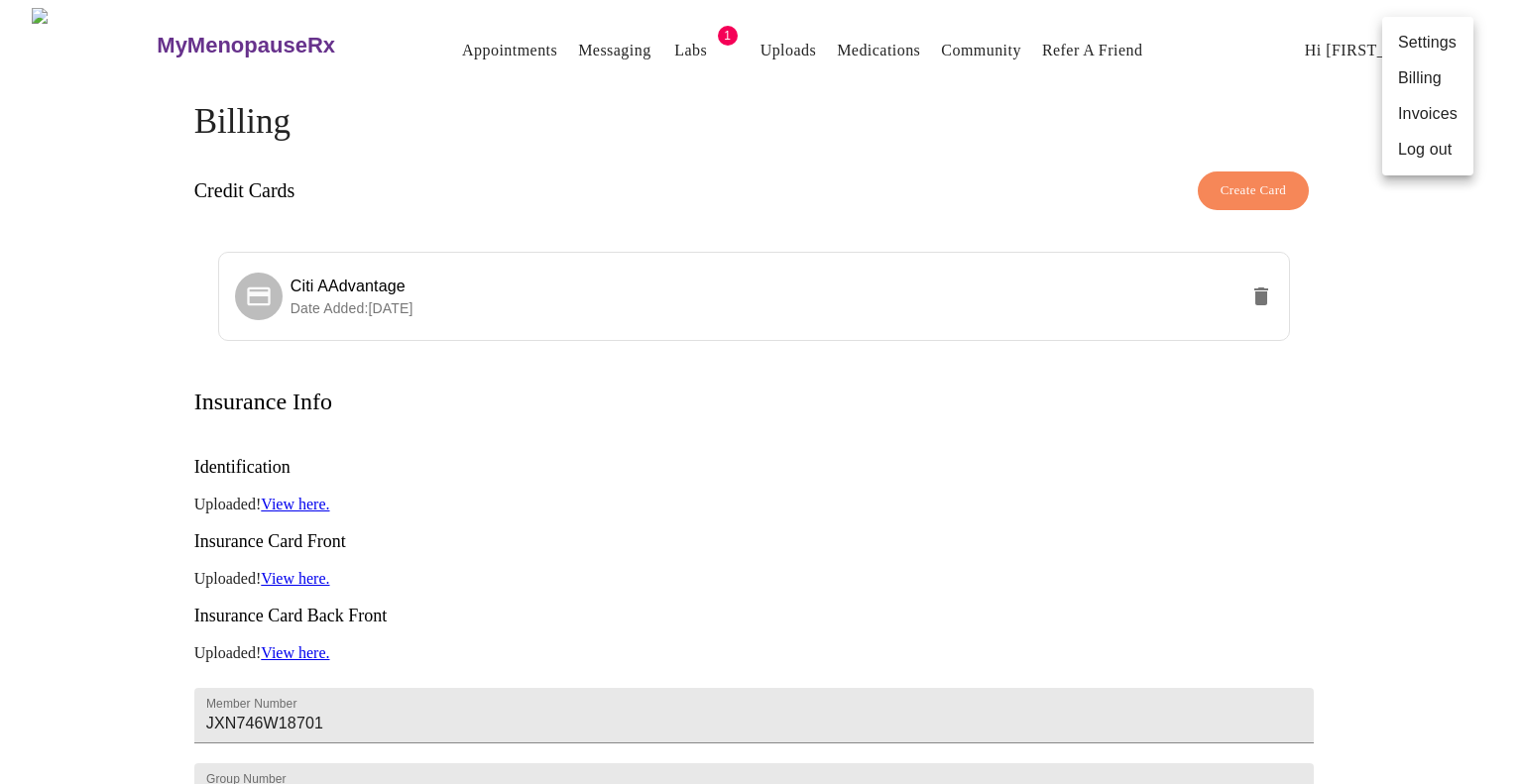 click on "Invoices" at bounding box center (1428, 114) 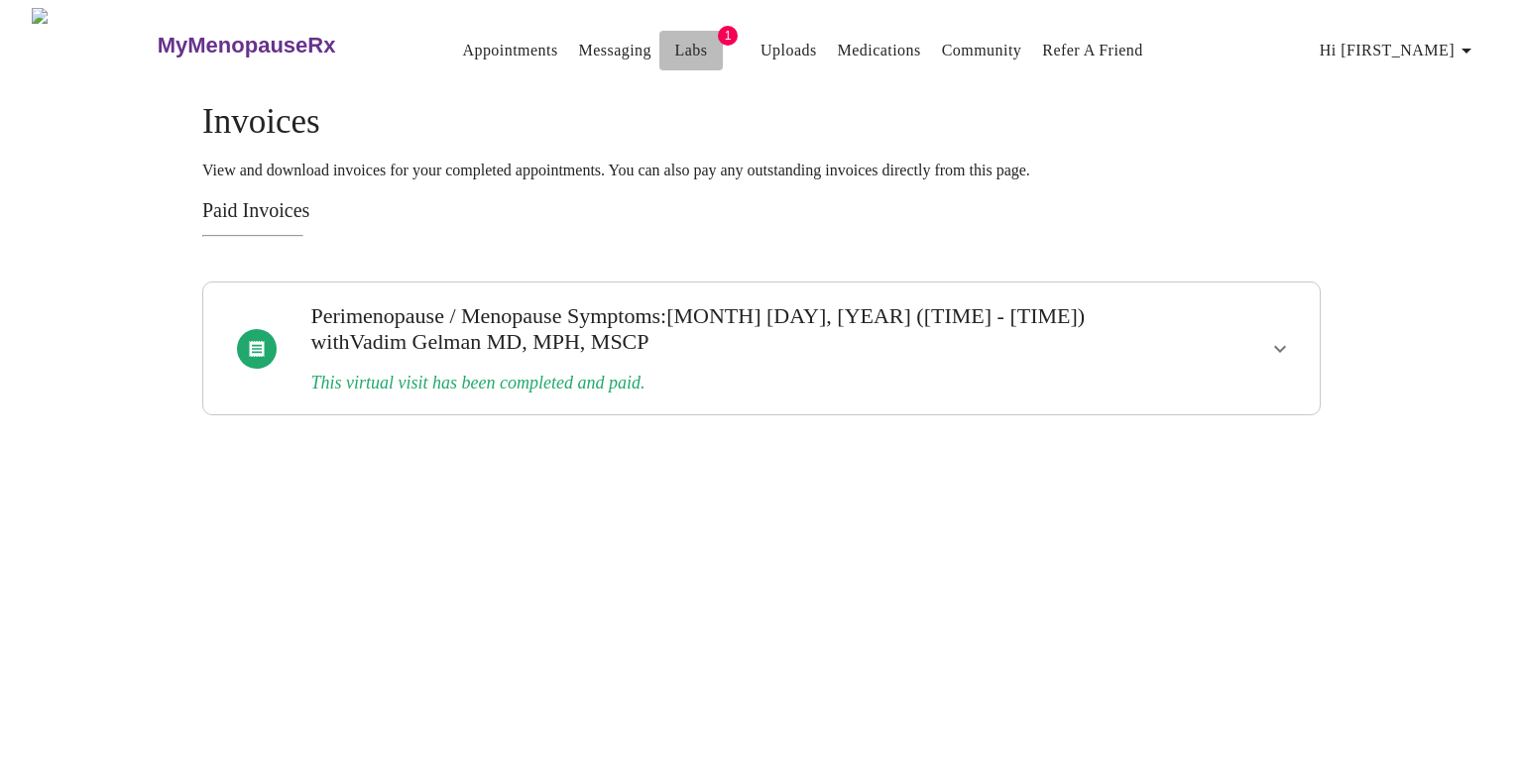 click on "Labs" at bounding box center (691, 51) 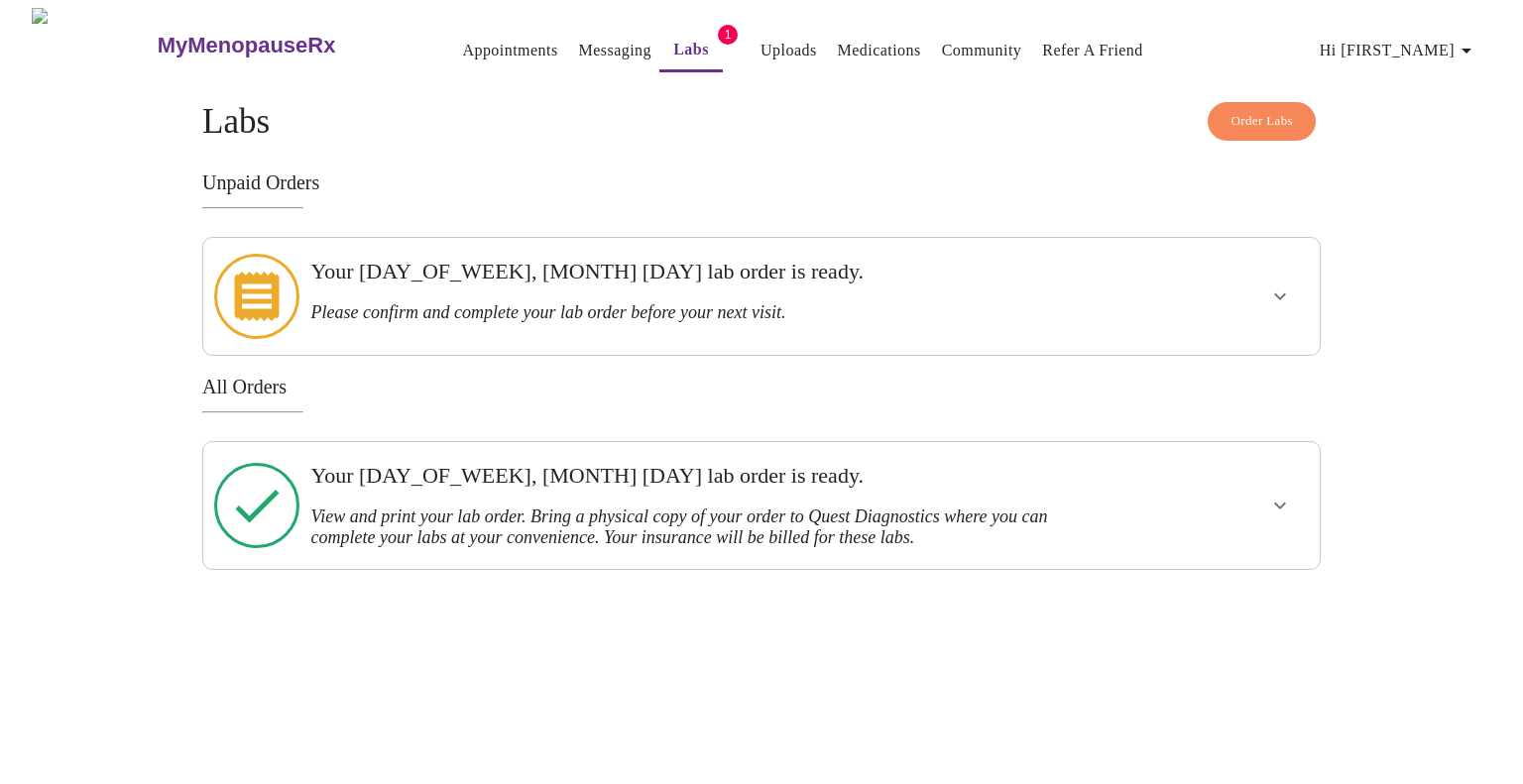 click at bounding box center (1220, 296) 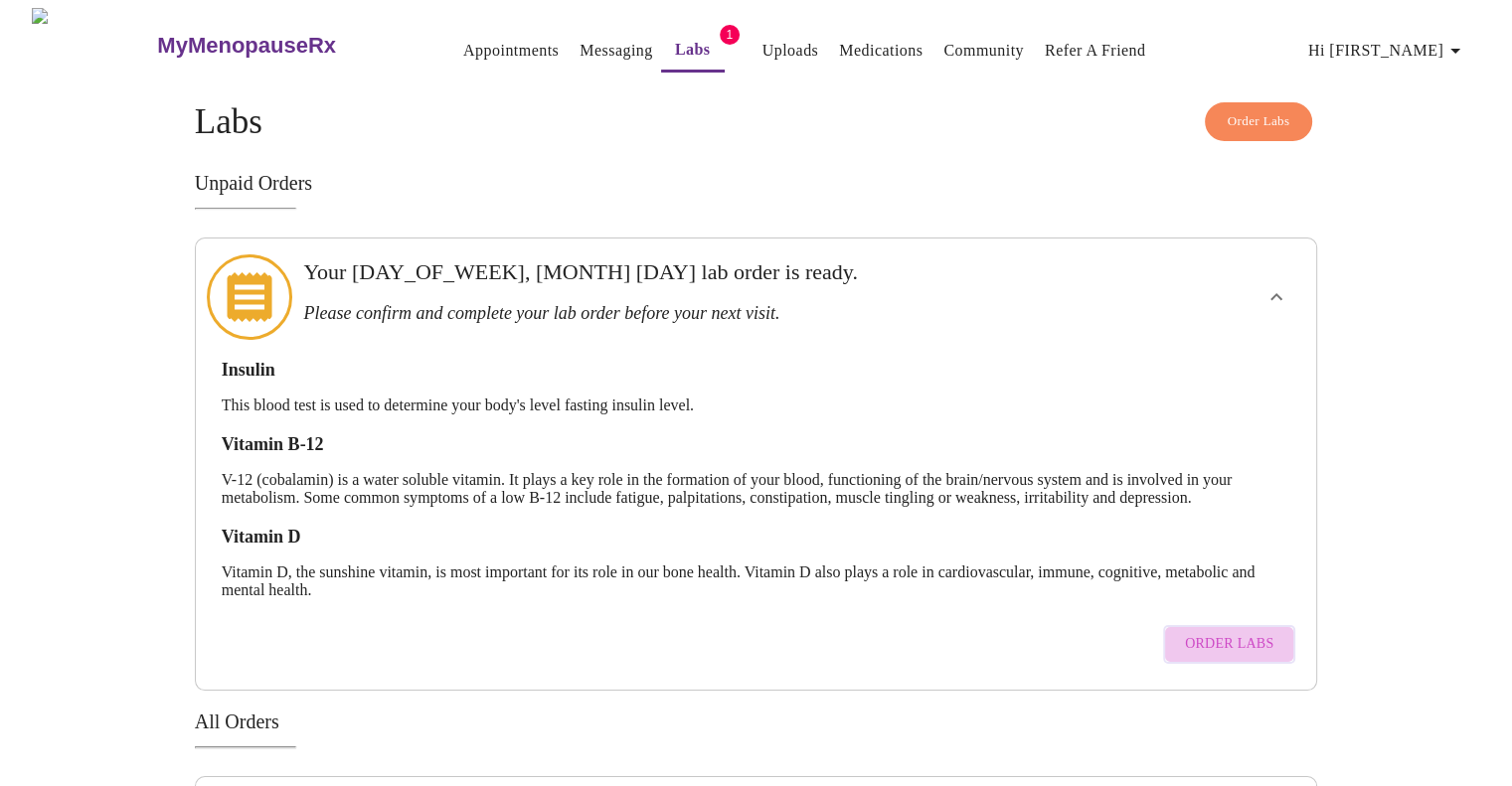 click on "Order Labs" at bounding box center (1229, 644) 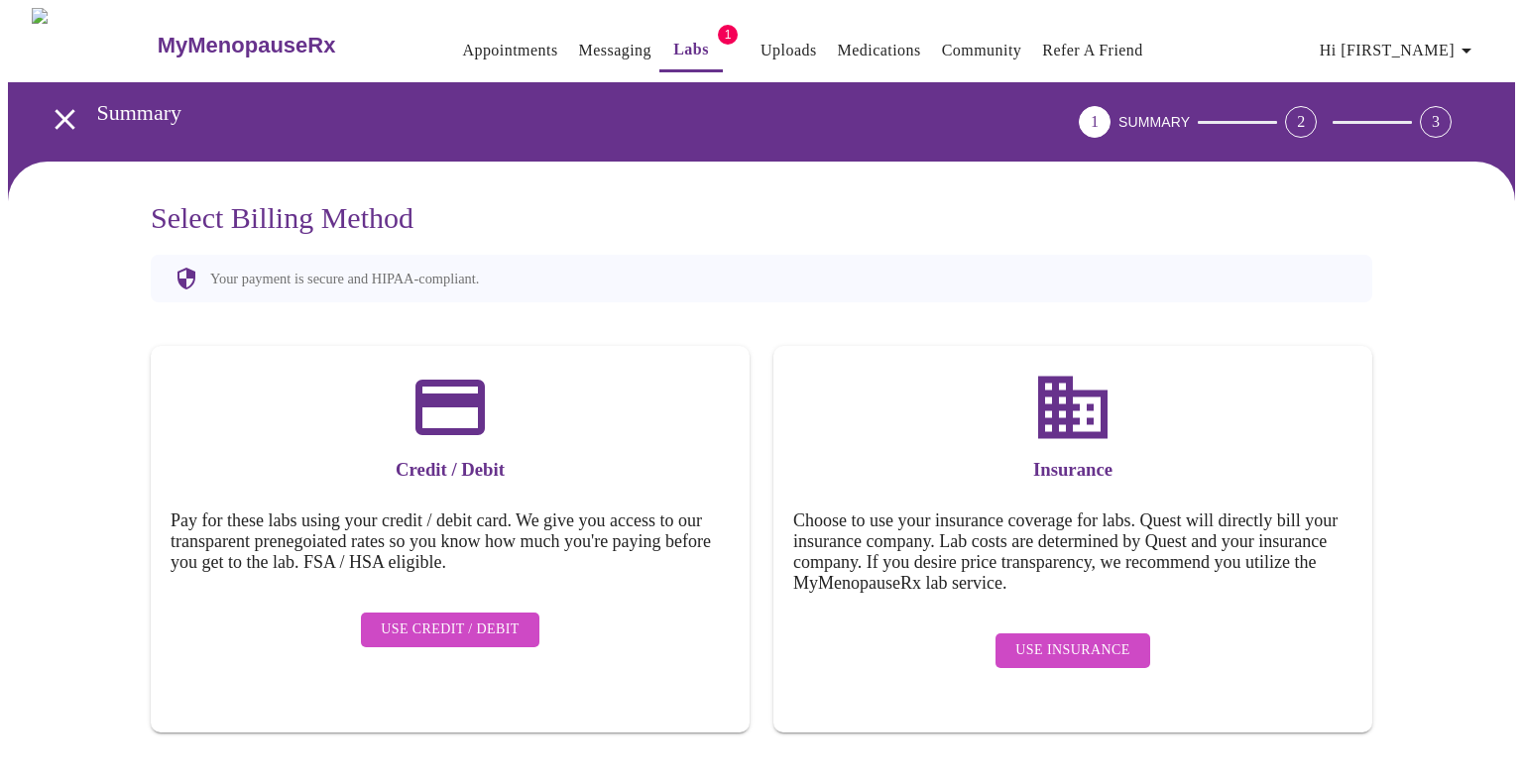 click on "Use Insurance" at bounding box center (1072, 650) 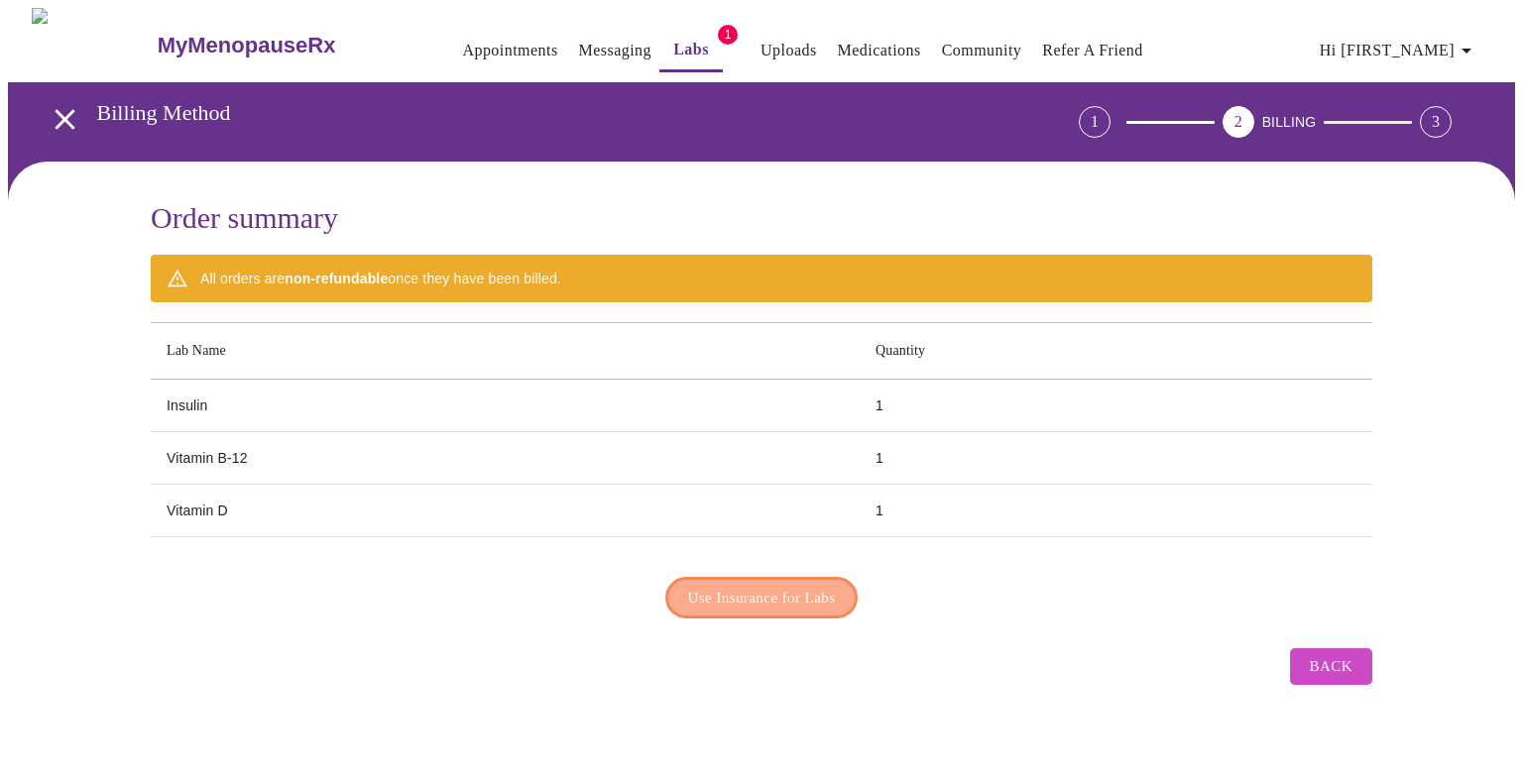 click on "Use Insurance for Labs" at bounding box center (762, 598) 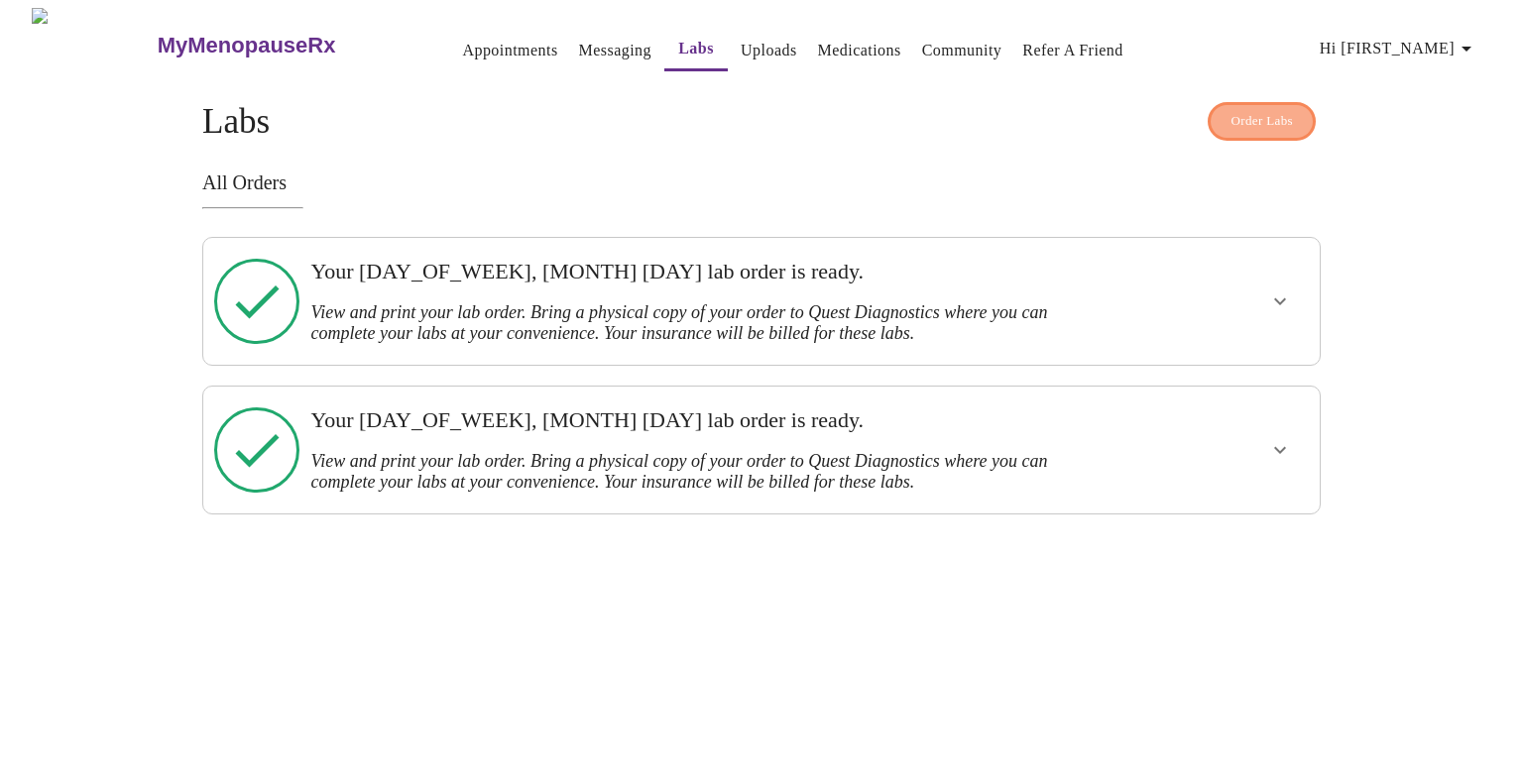 click on "Order Labs" at bounding box center [1261, 121] 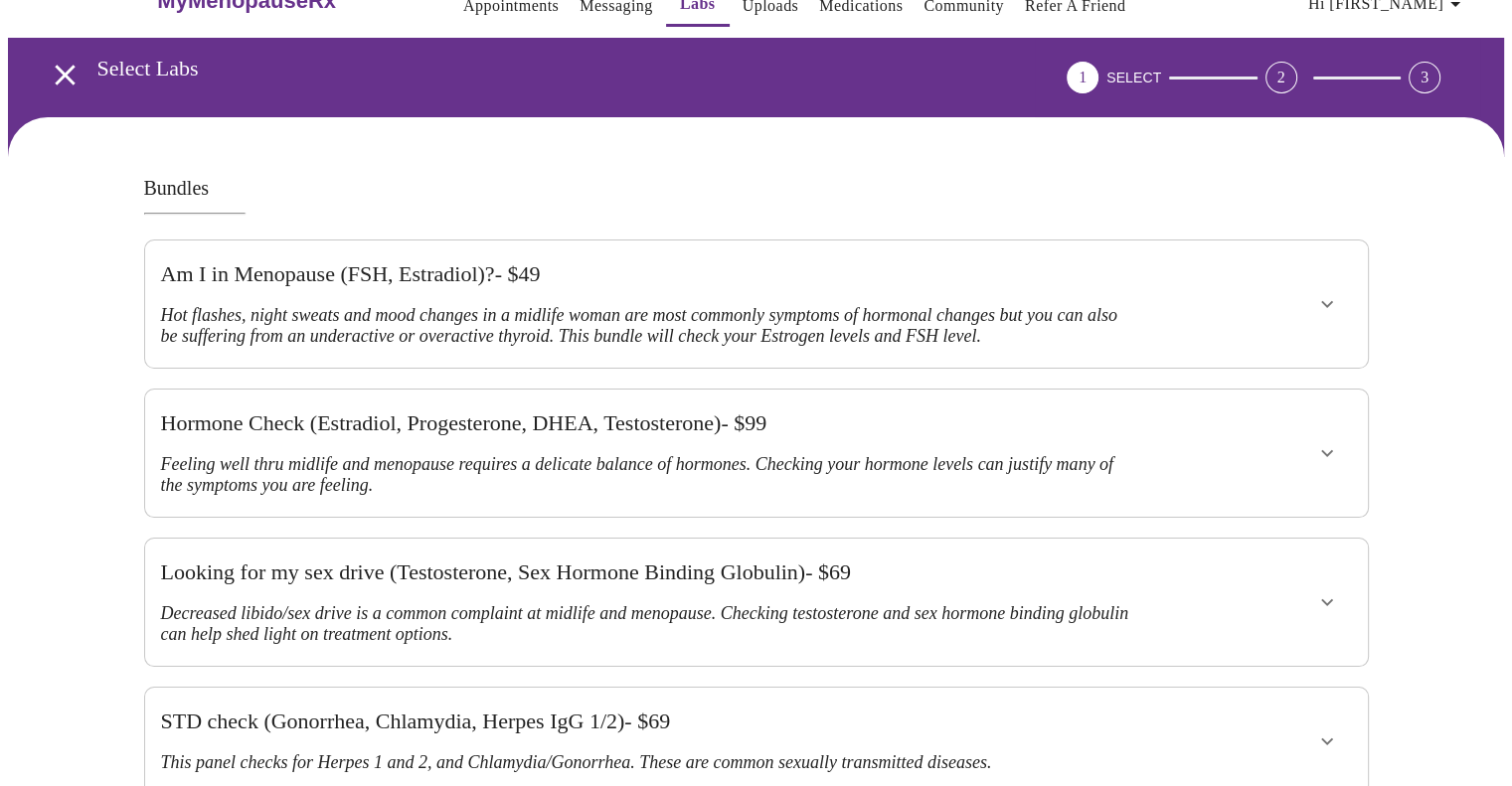 scroll, scrollTop: 0, scrollLeft: 0, axis: both 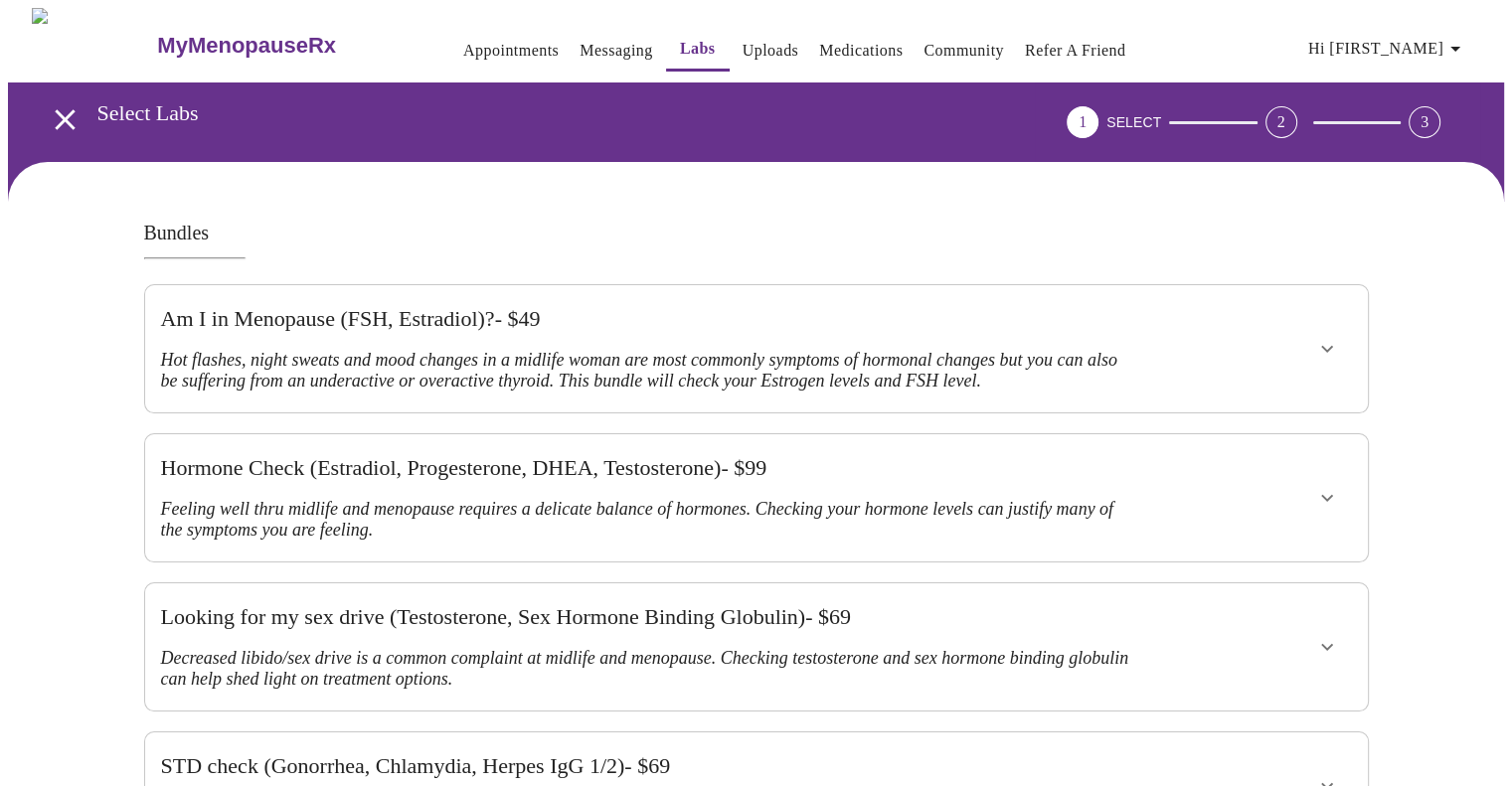 click 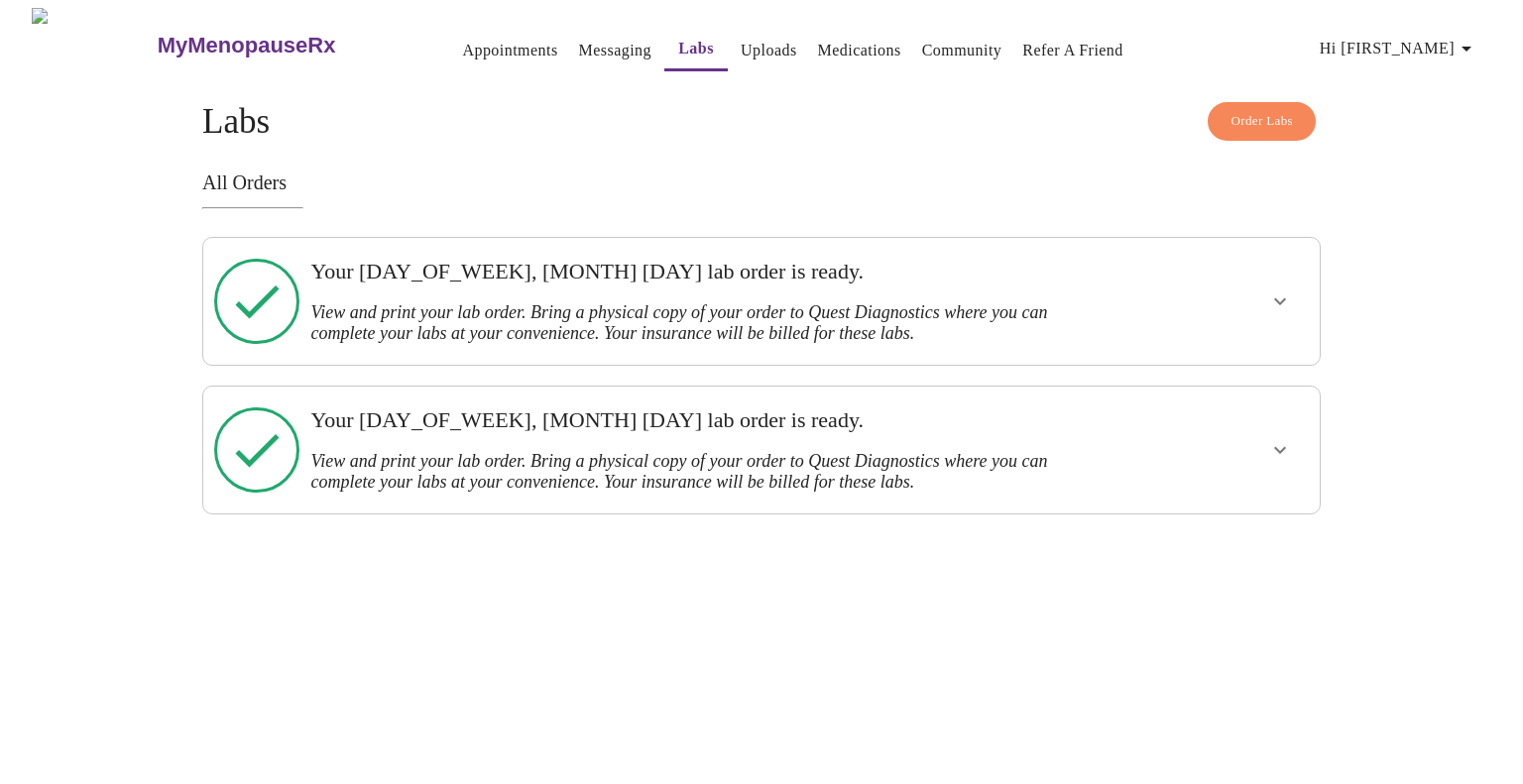 click 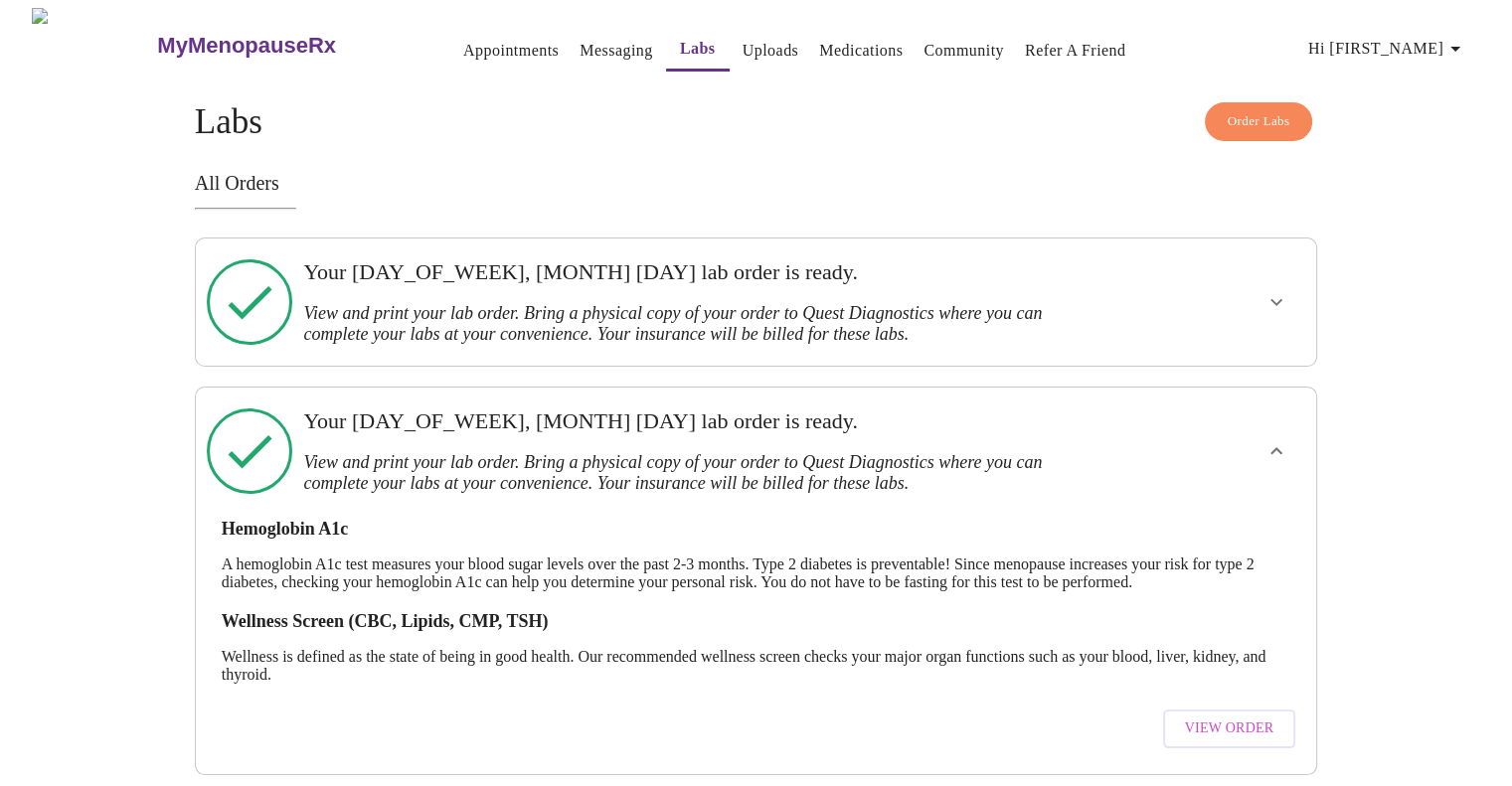 scroll, scrollTop: 32, scrollLeft: 0, axis: vertical 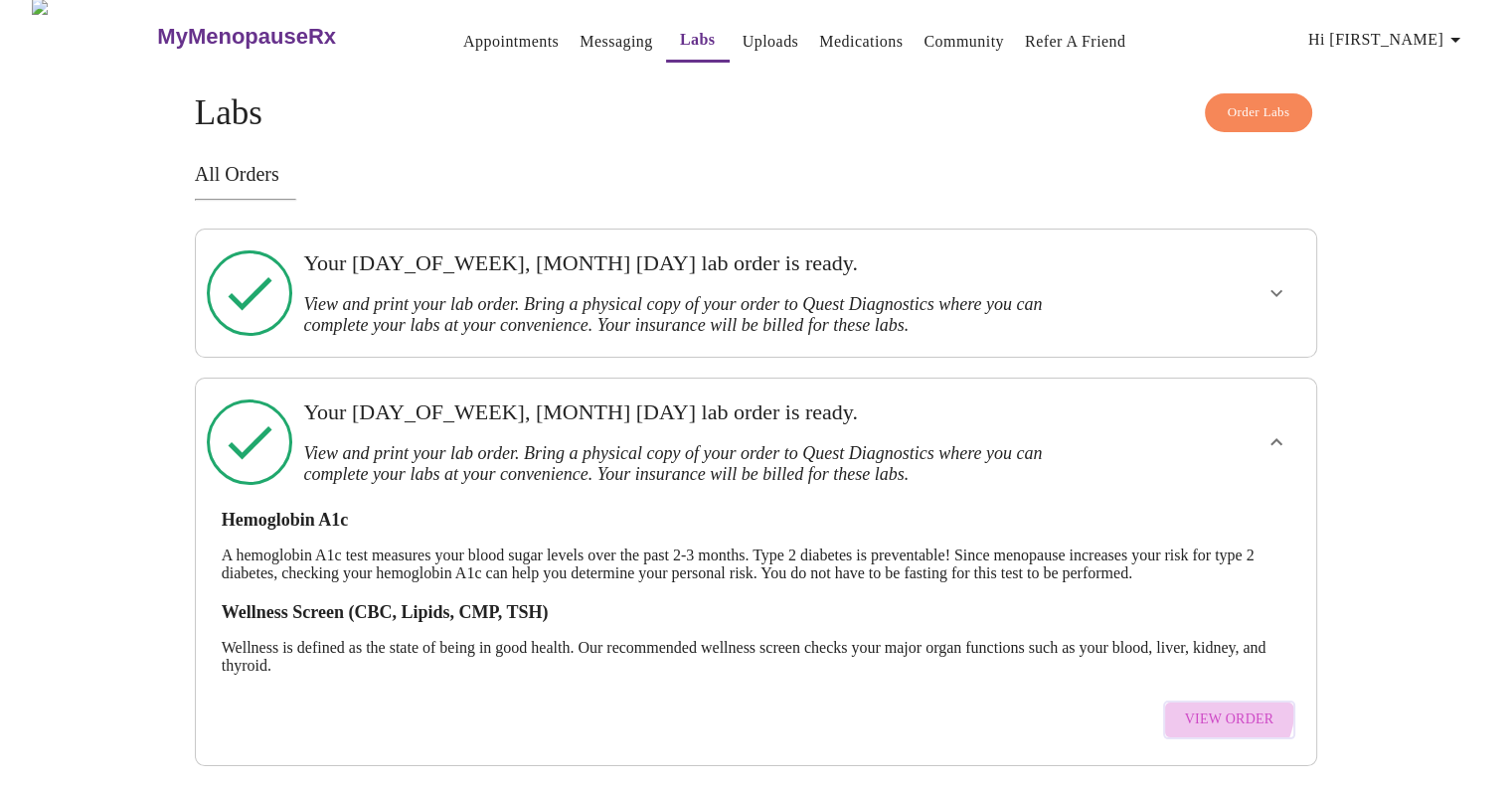 click on "View Order" at bounding box center (1230, 719) 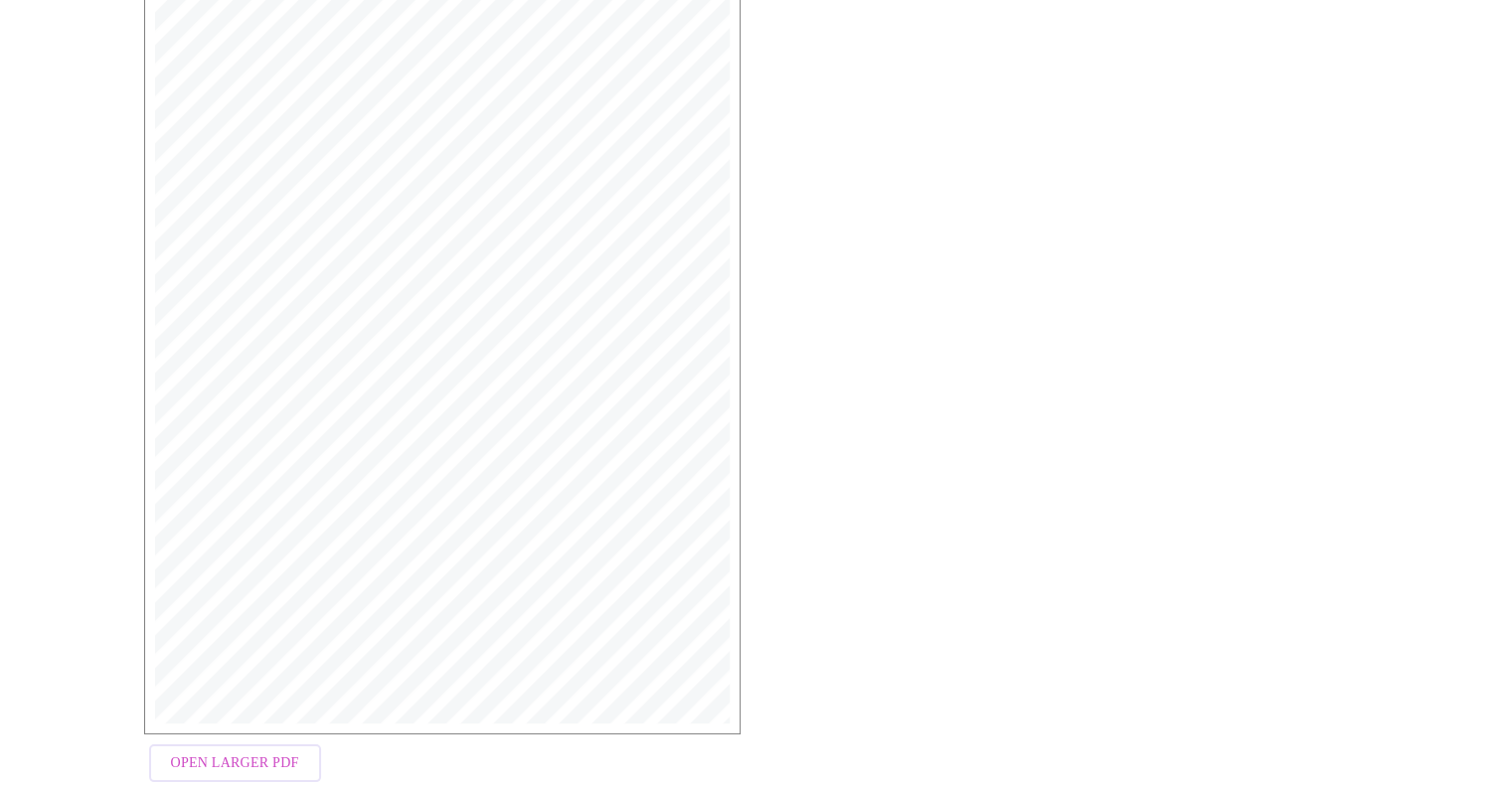 scroll, scrollTop: 434, scrollLeft: 0, axis: vertical 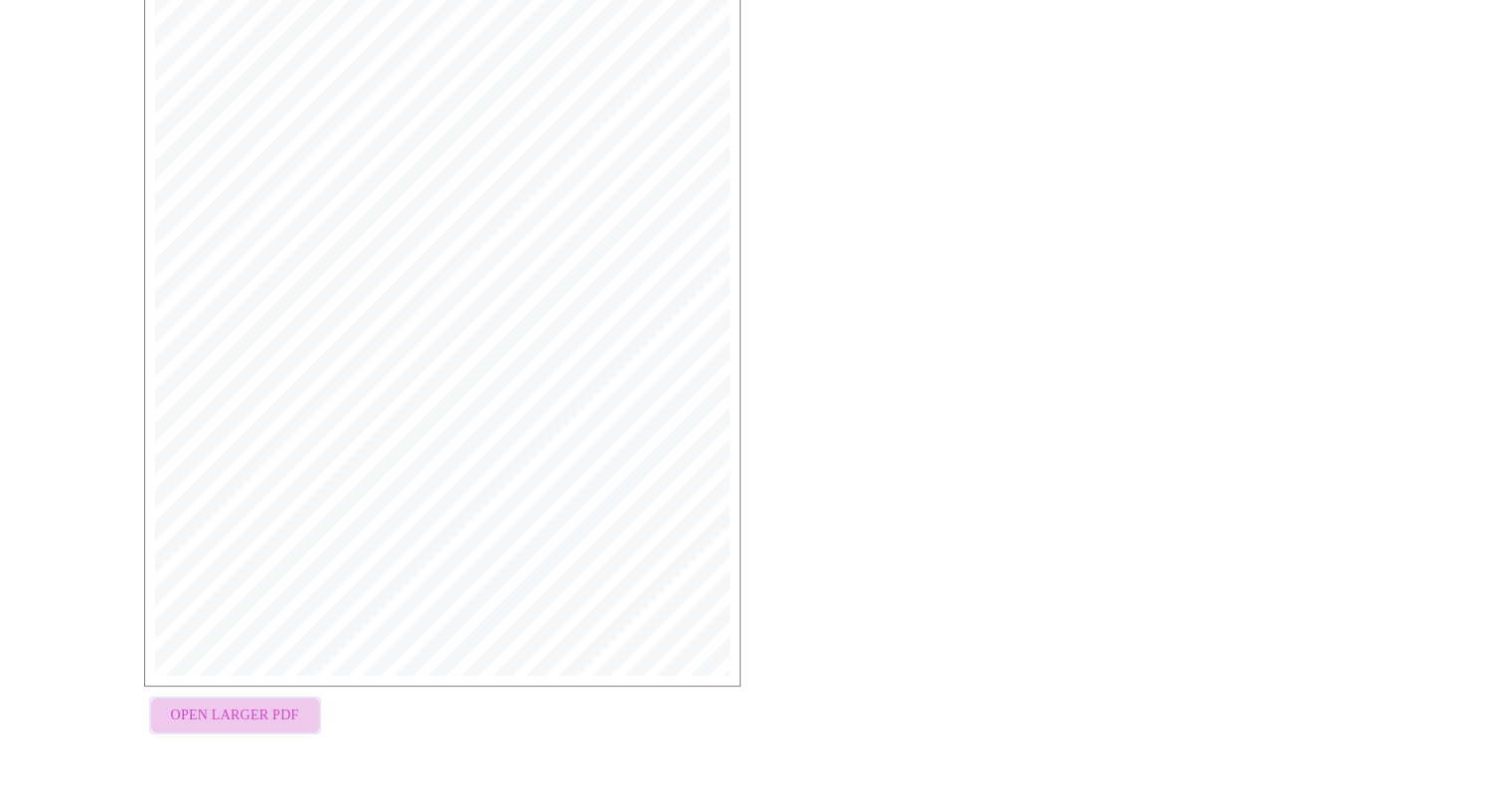 click on "Open Larger PDF" at bounding box center [235, 715] 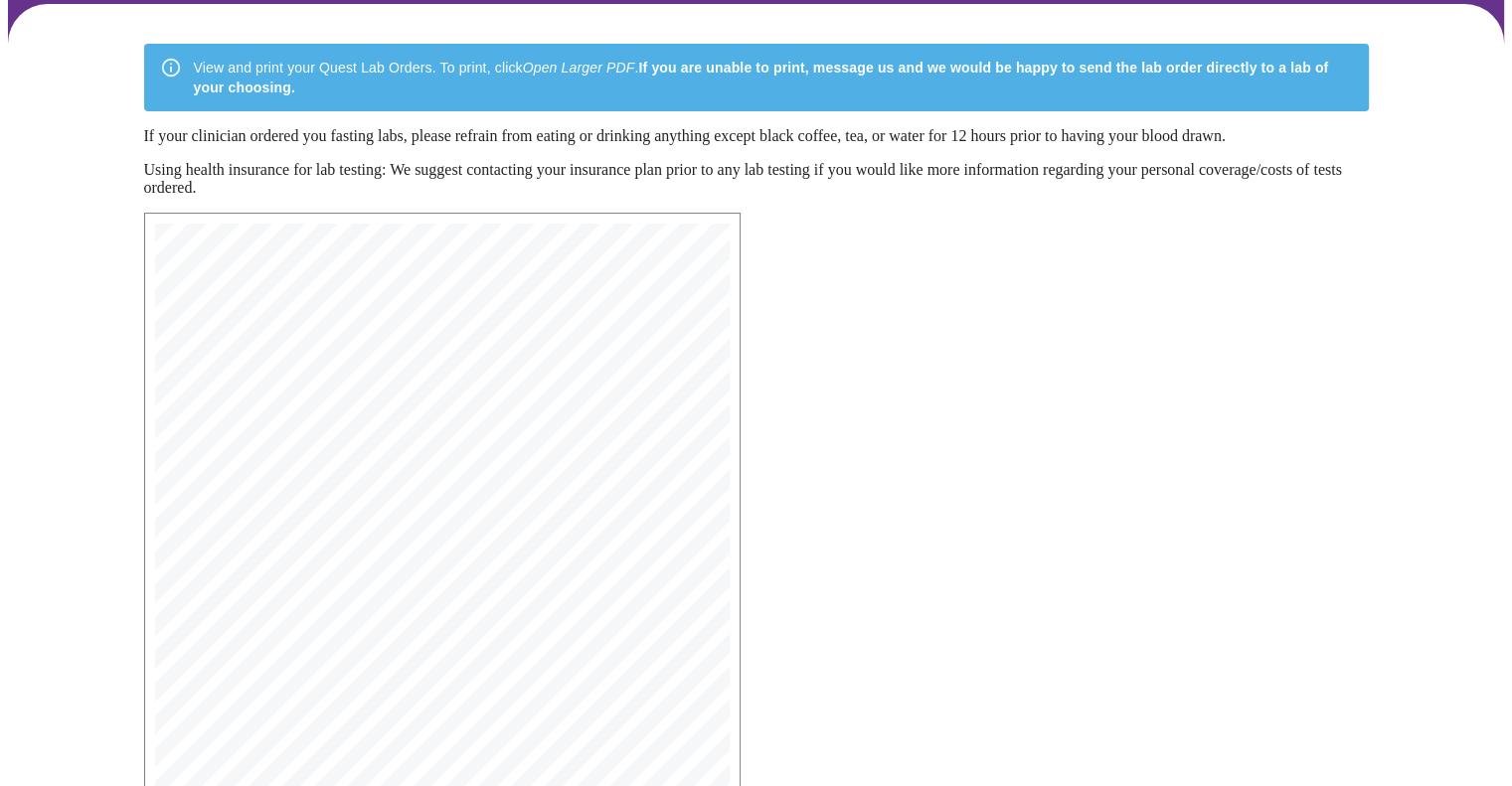 scroll, scrollTop: 0, scrollLeft: 0, axis: both 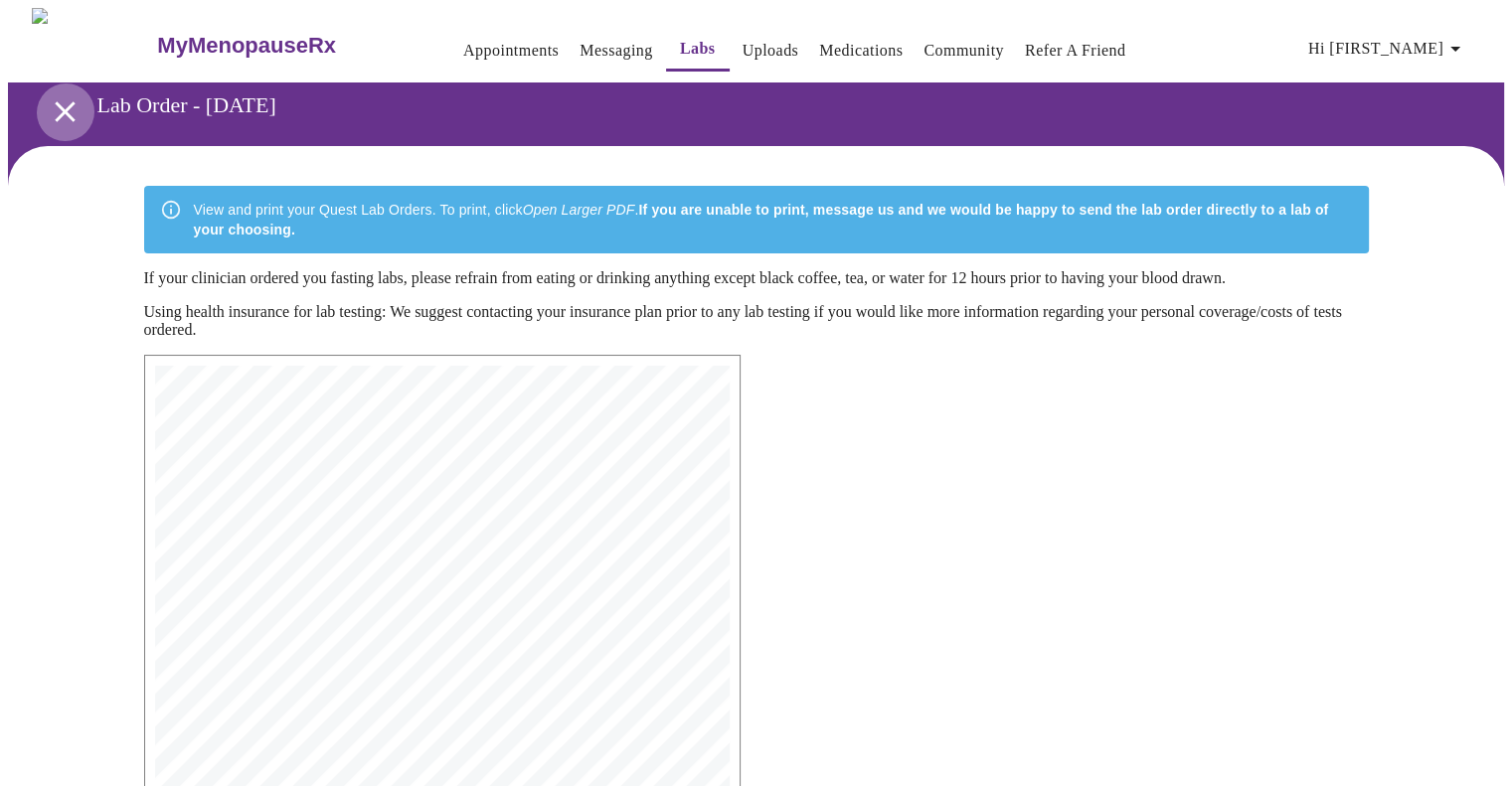 click 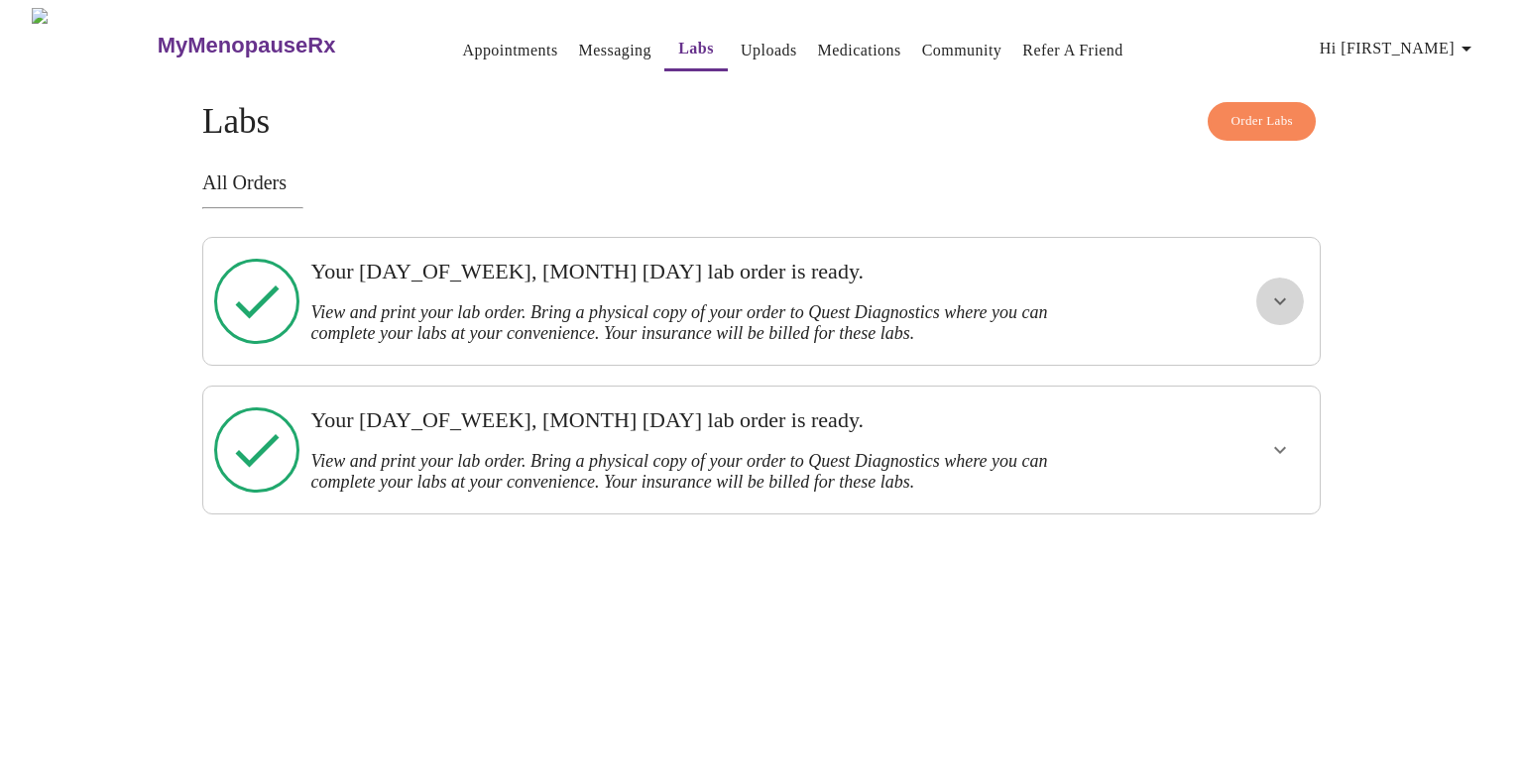click 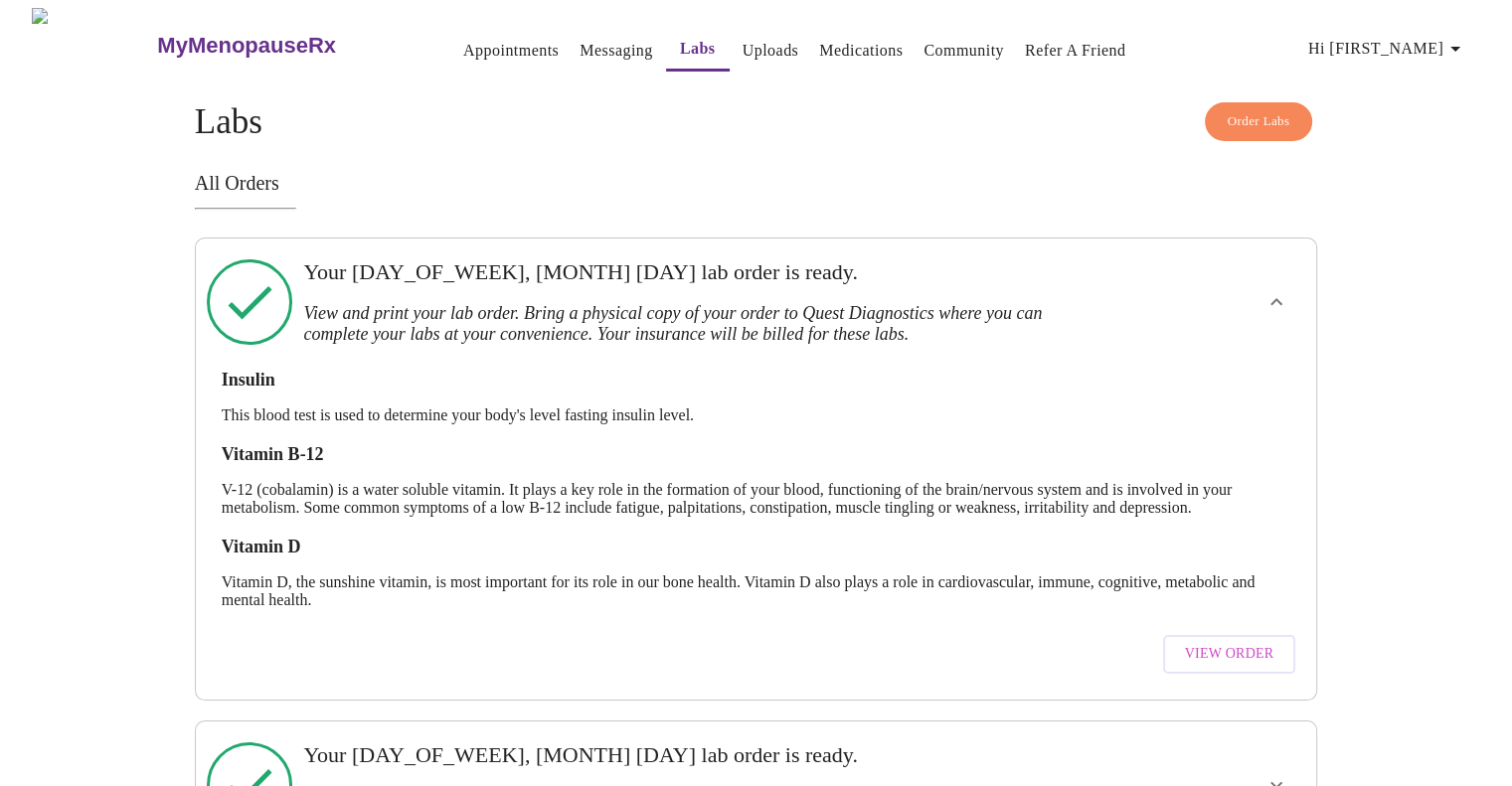 click on "View Order" at bounding box center [1230, 654] 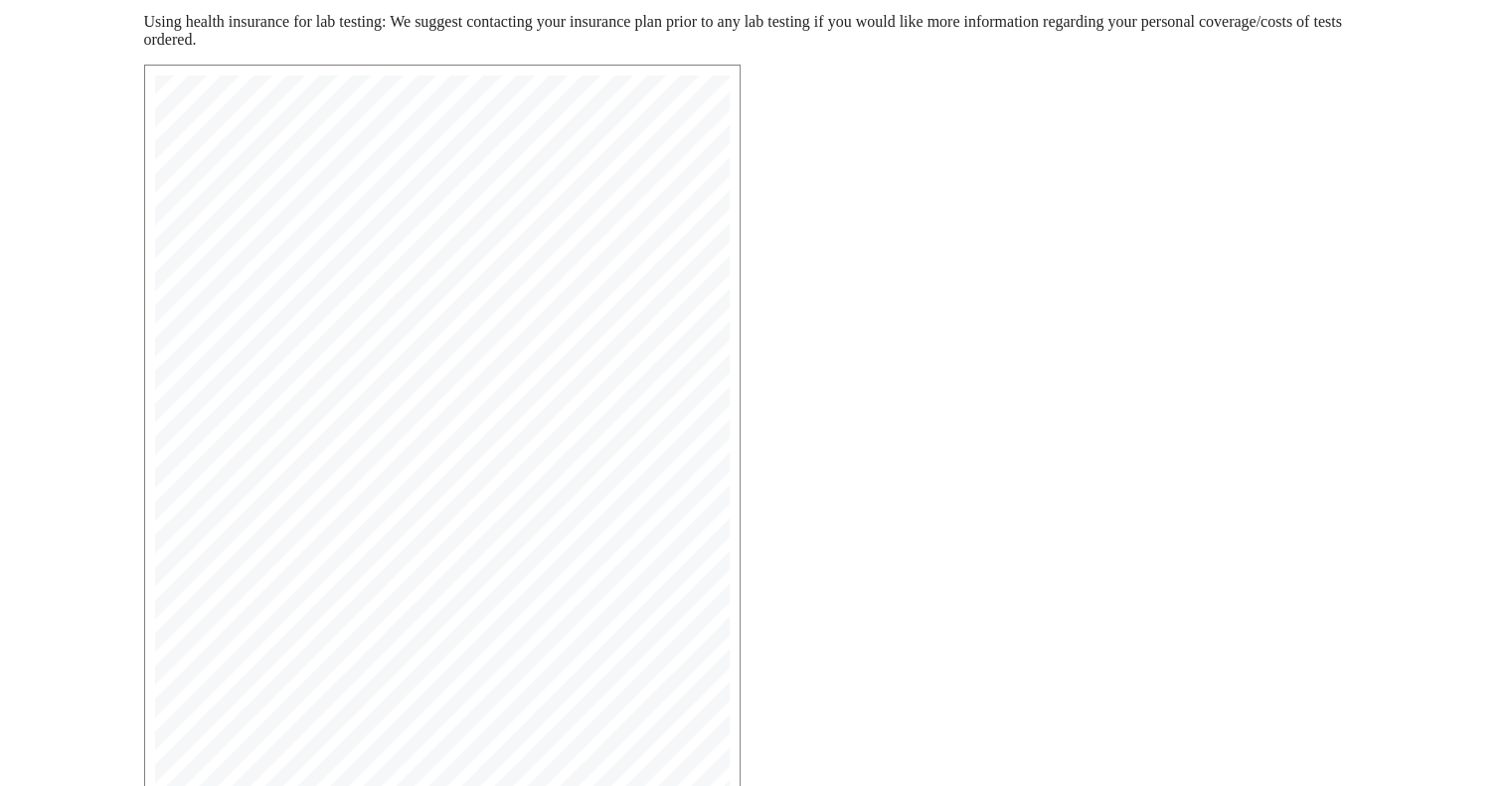 scroll, scrollTop: 434, scrollLeft: 0, axis: vertical 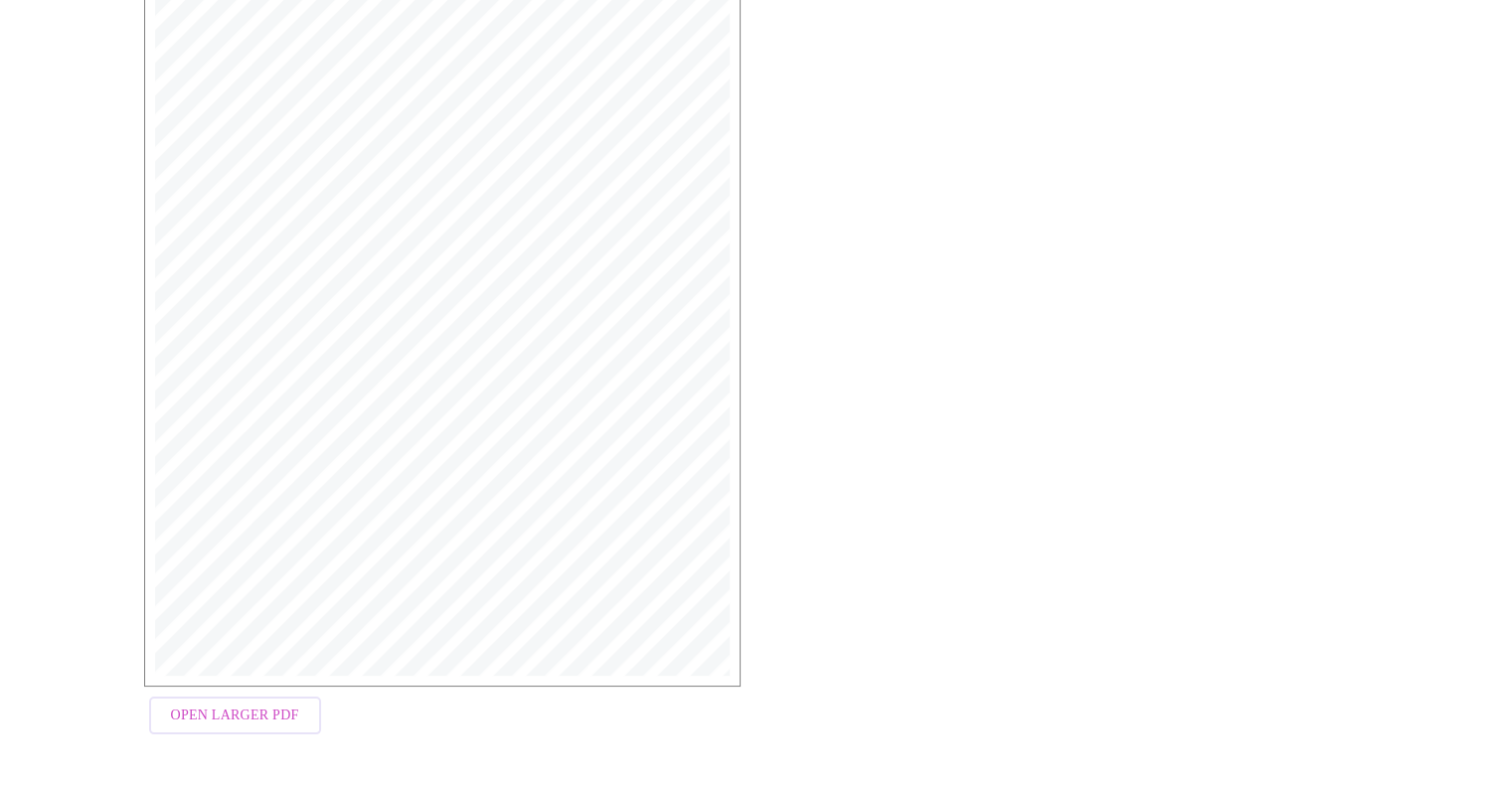 click on "Open Larger PDF" at bounding box center (235, 715) 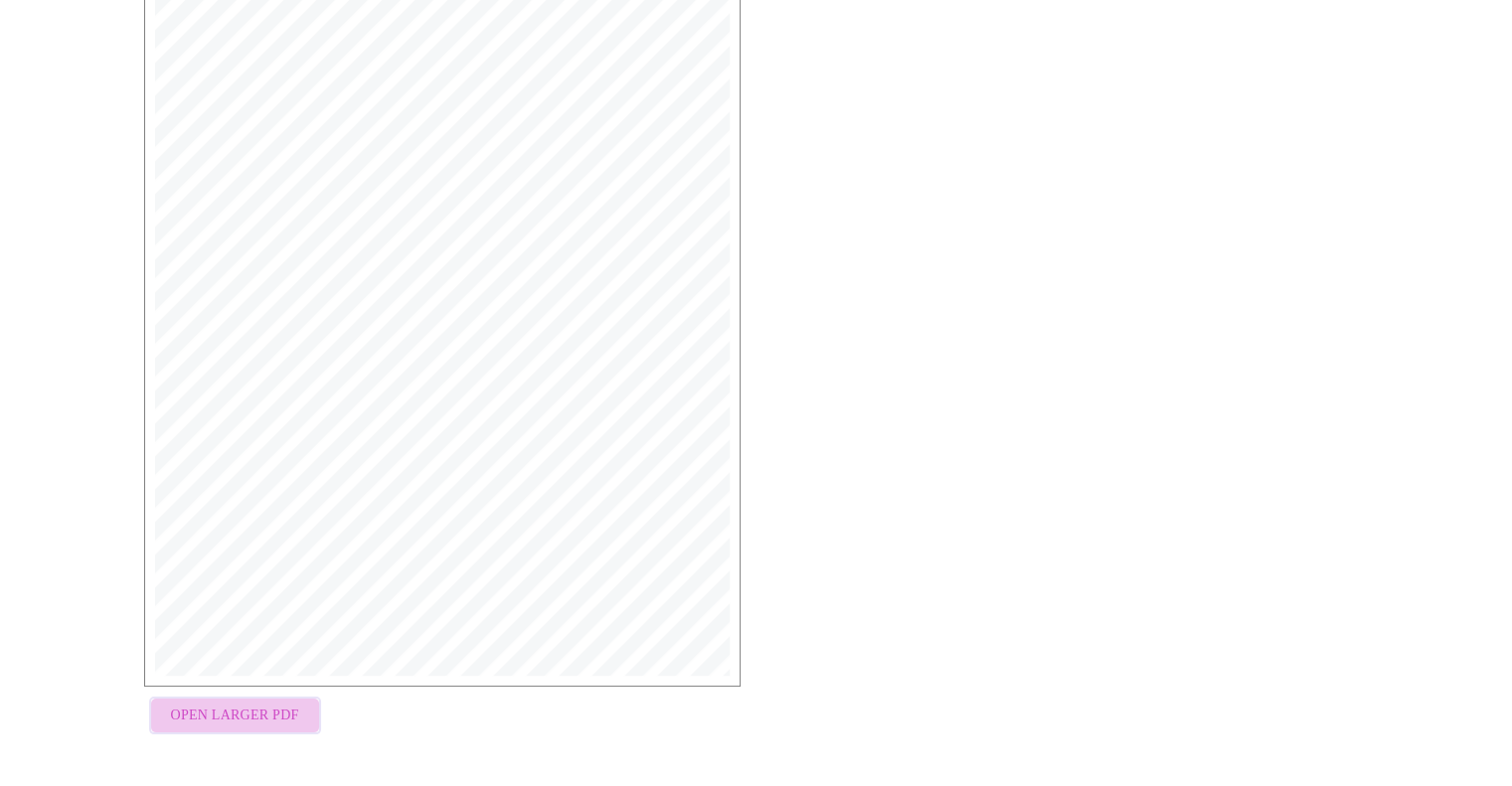 click on "Open Larger PDF" at bounding box center (235, 715) 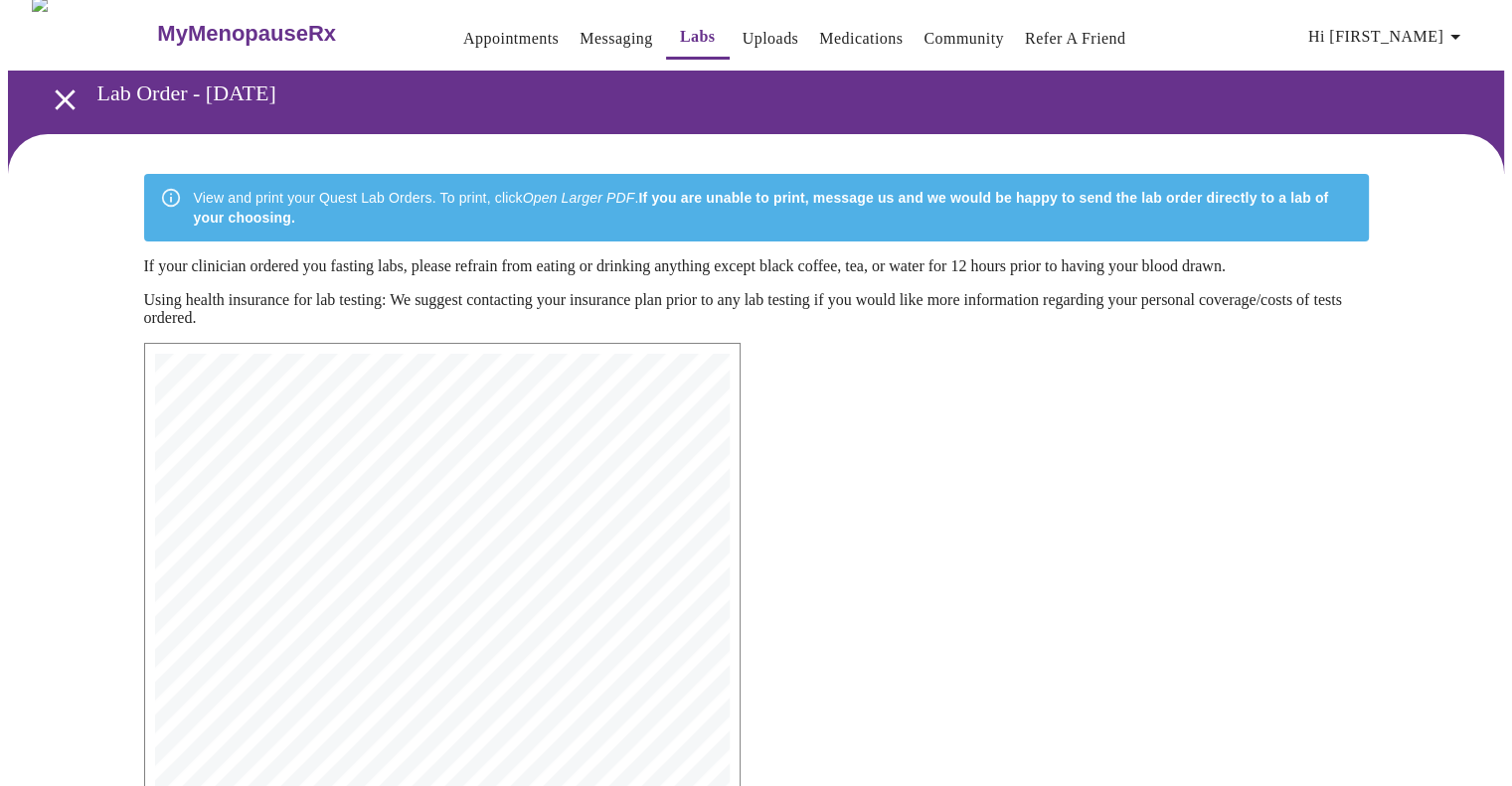 scroll, scrollTop: 0, scrollLeft: 0, axis: both 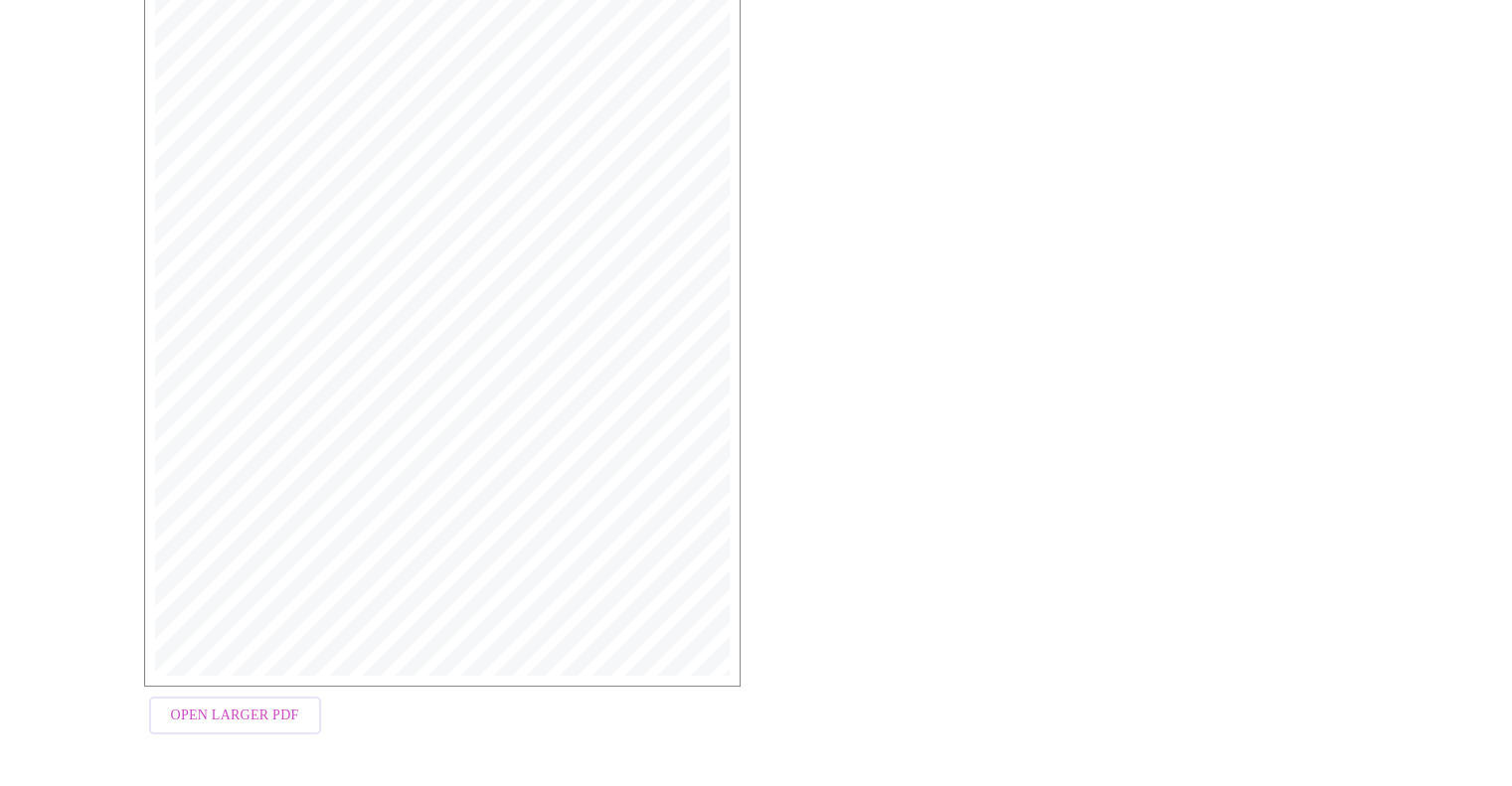 click on "Open Larger PDF" at bounding box center (235, 715) 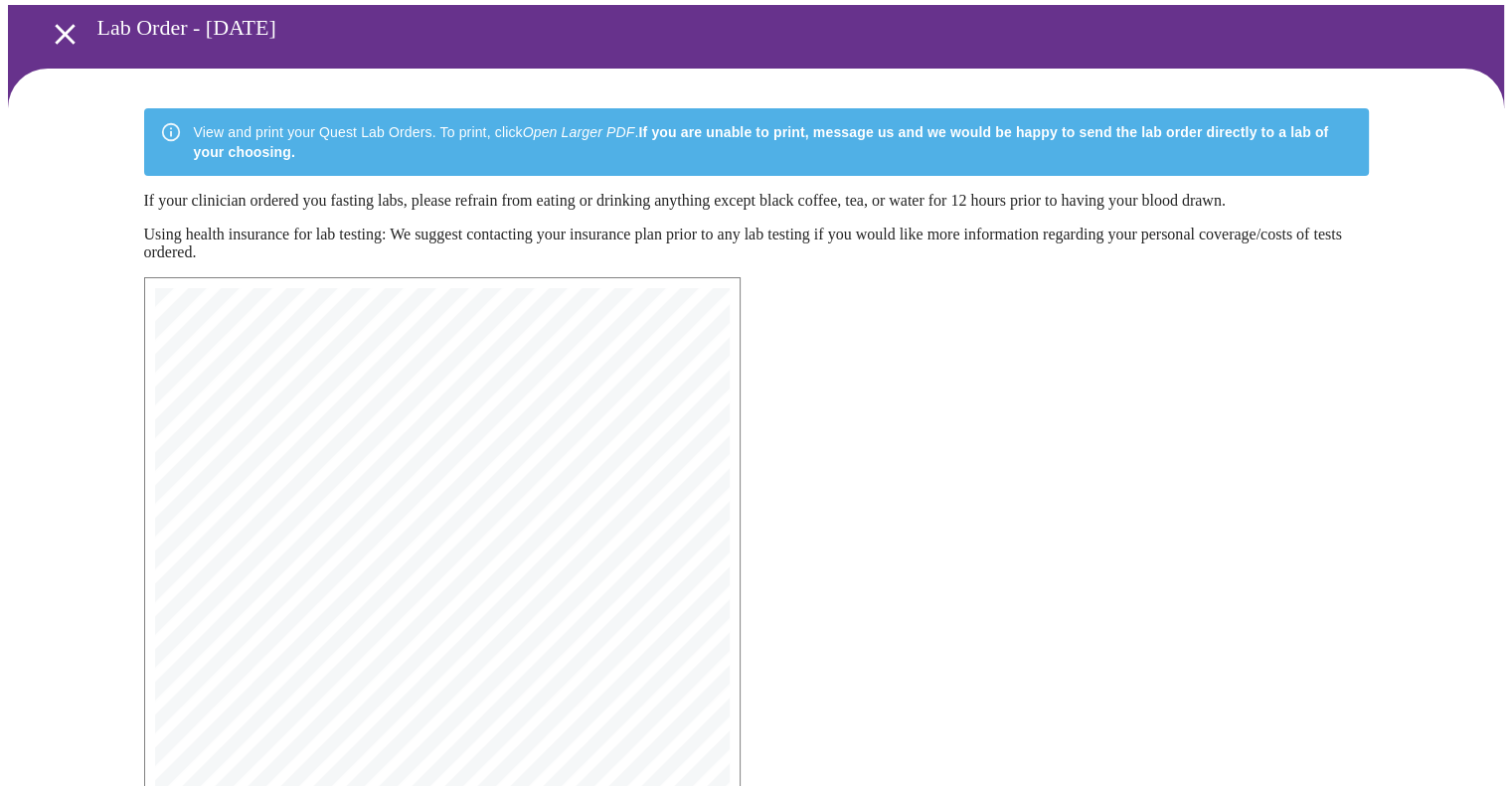 scroll, scrollTop: 0, scrollLeft: 0, axis: both 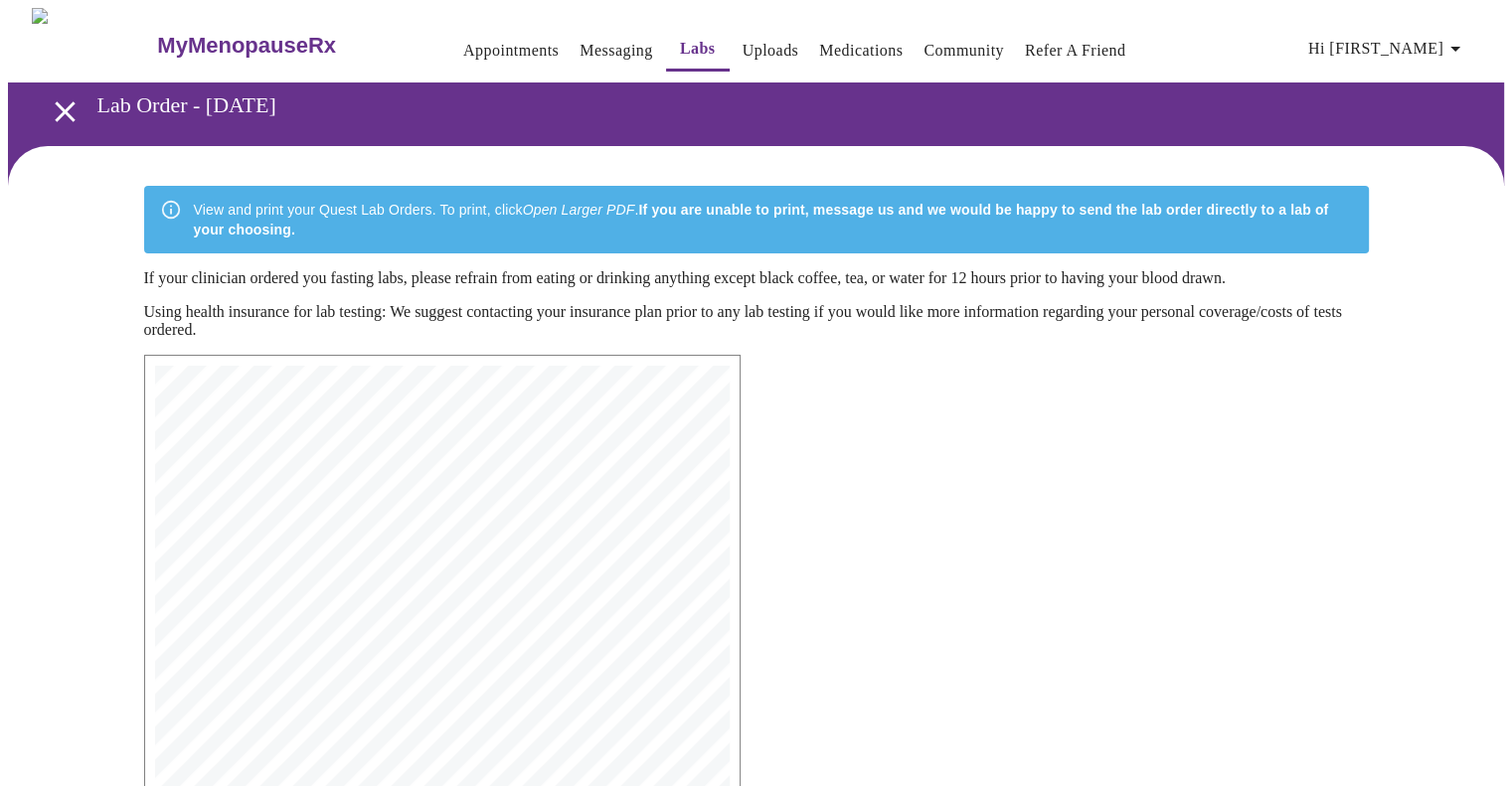 click 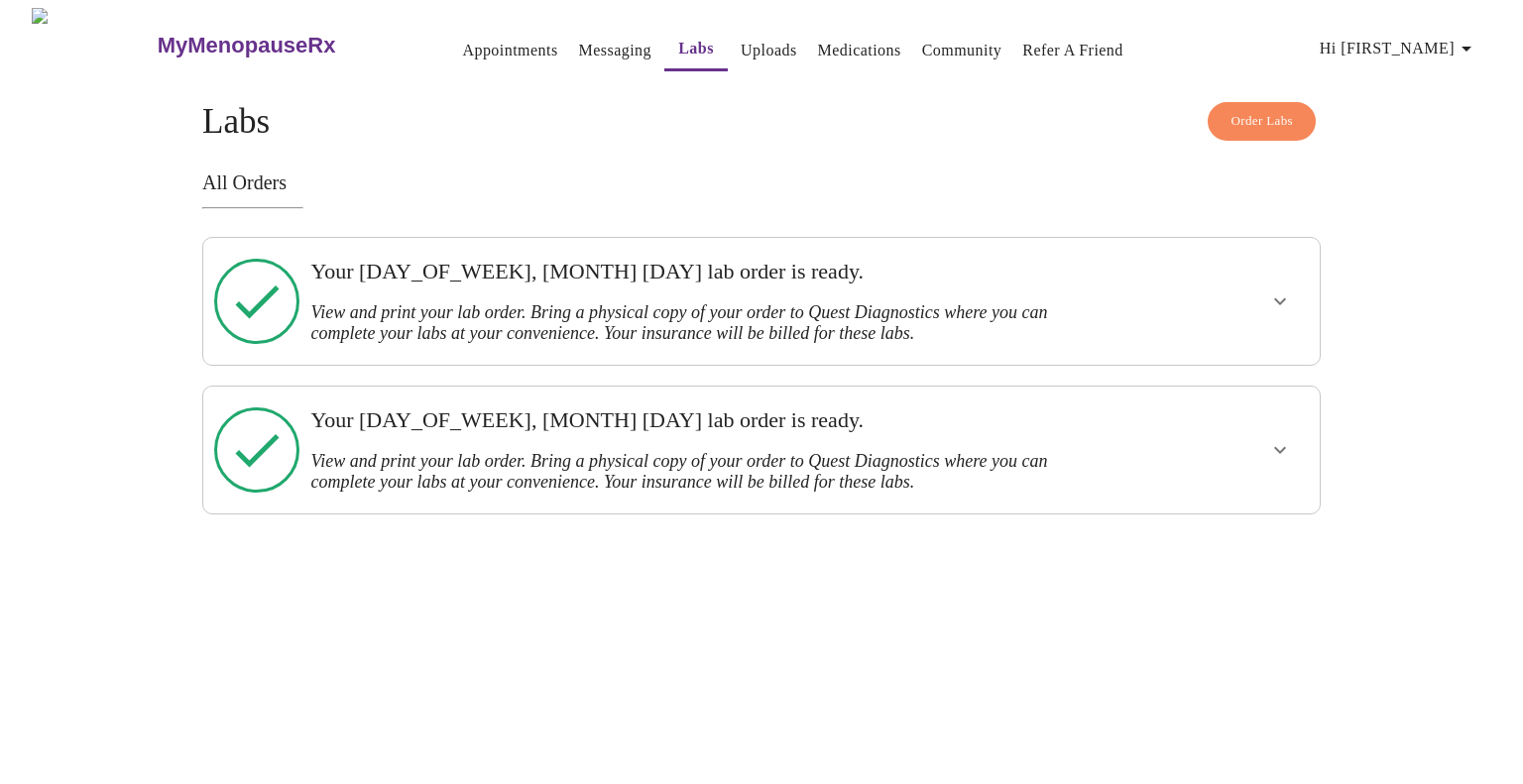 click on "Appointments" at bounding box center [510, 51] 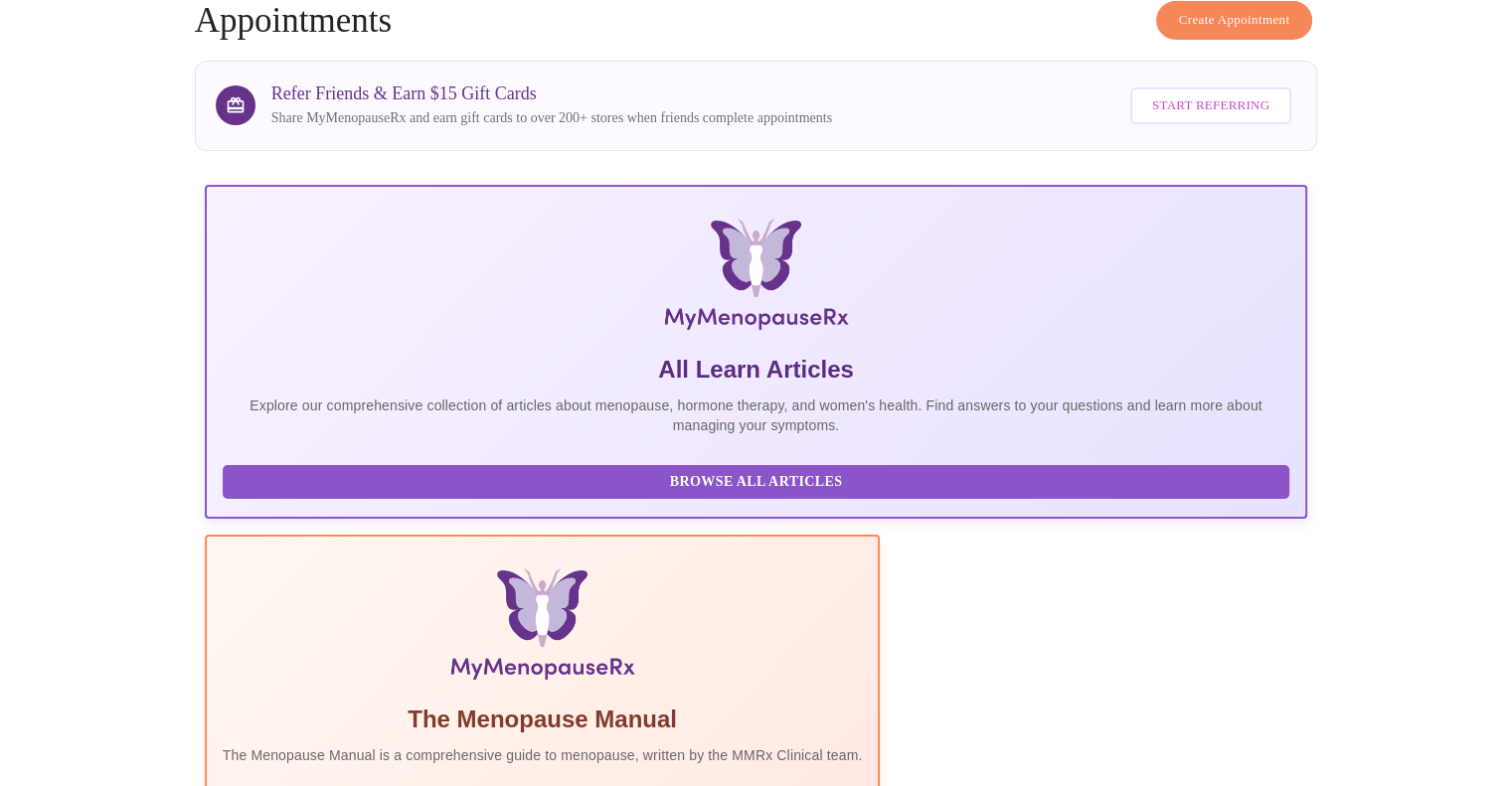 scroll, scrollTop: 0, scrollLeft: 0, axis: both 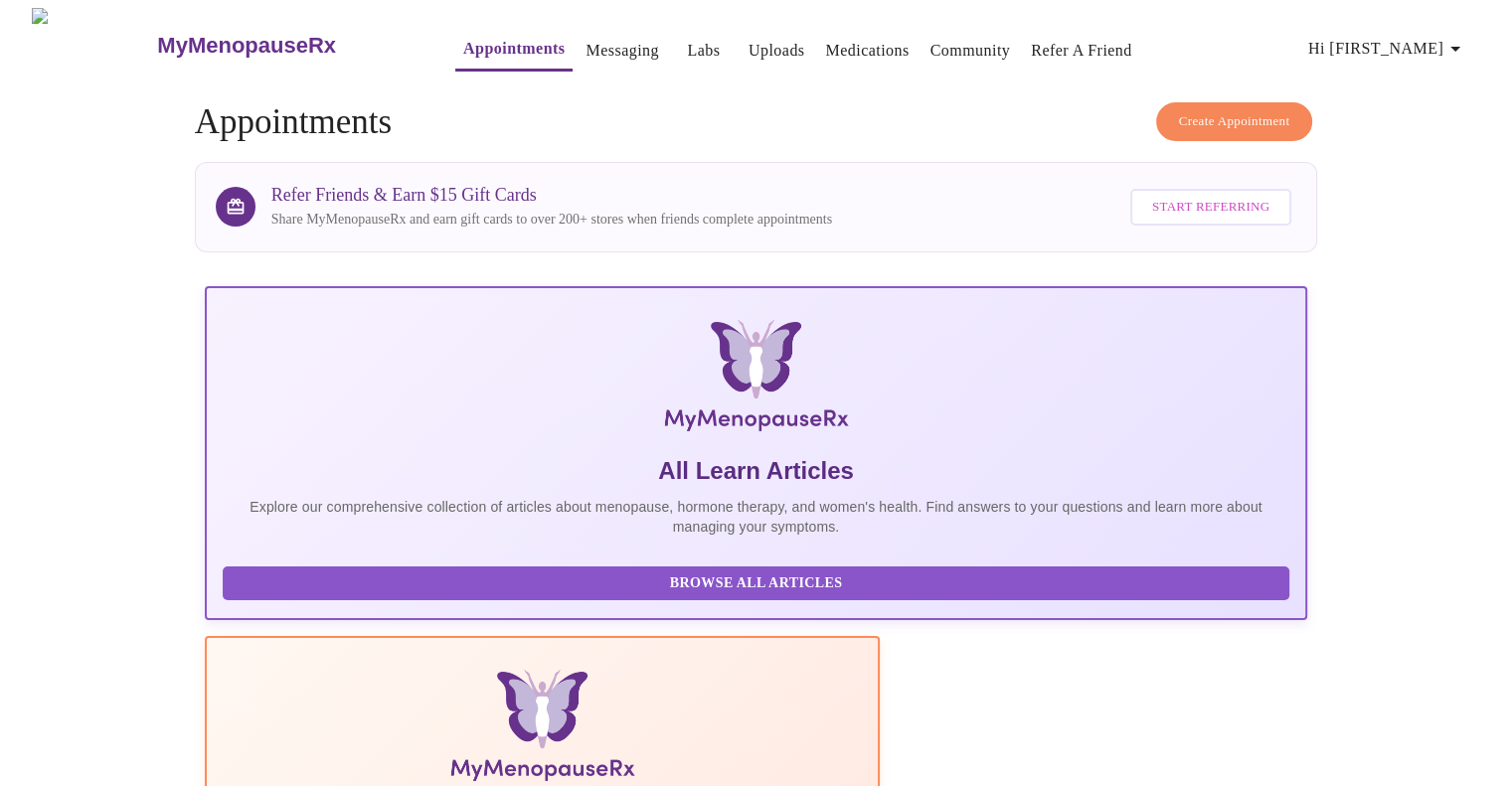click on "Hi [FIRST_NAME]" at bounding box center (1388, 49) 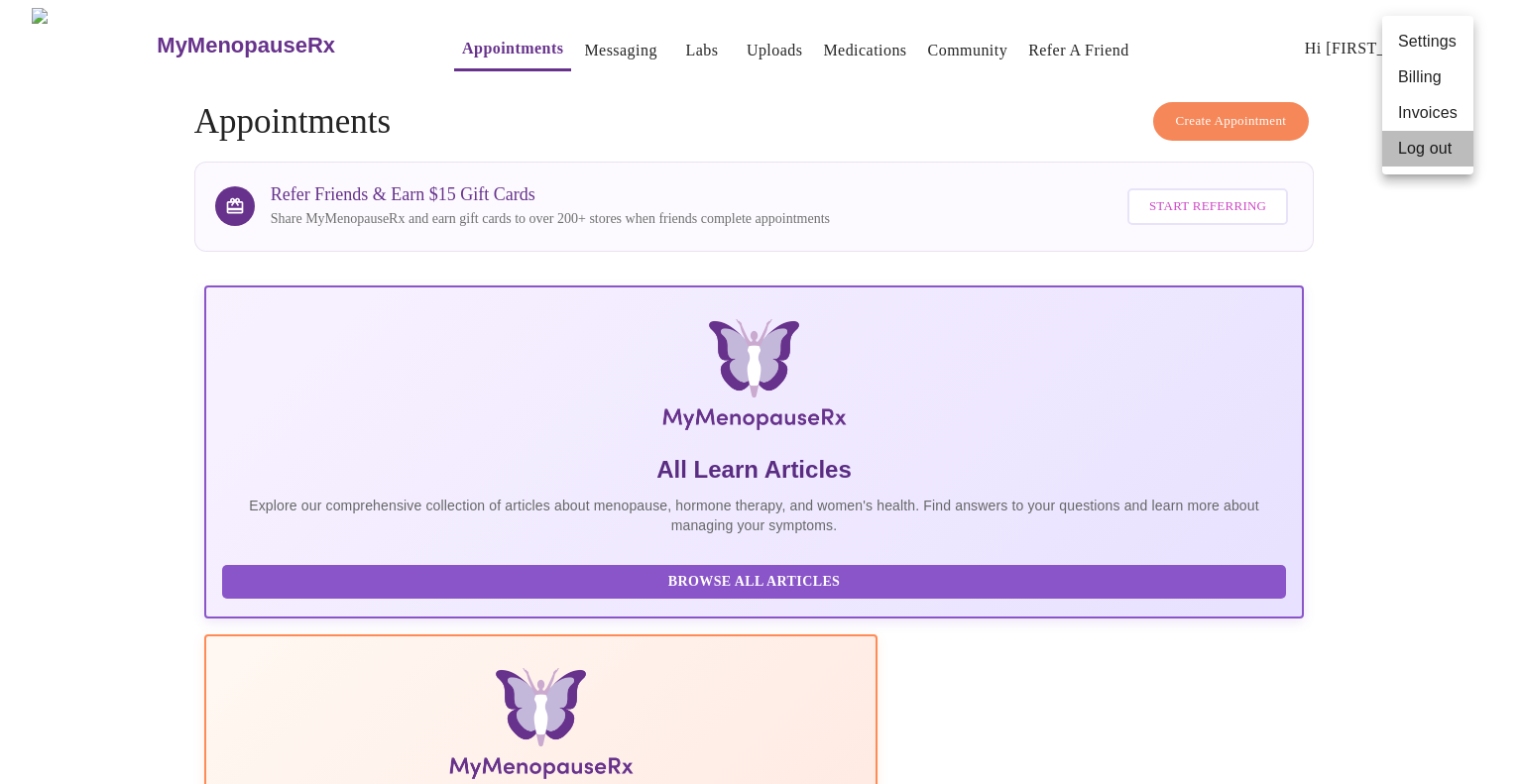 click on "Log out" at bounding box center (1428, 149) 